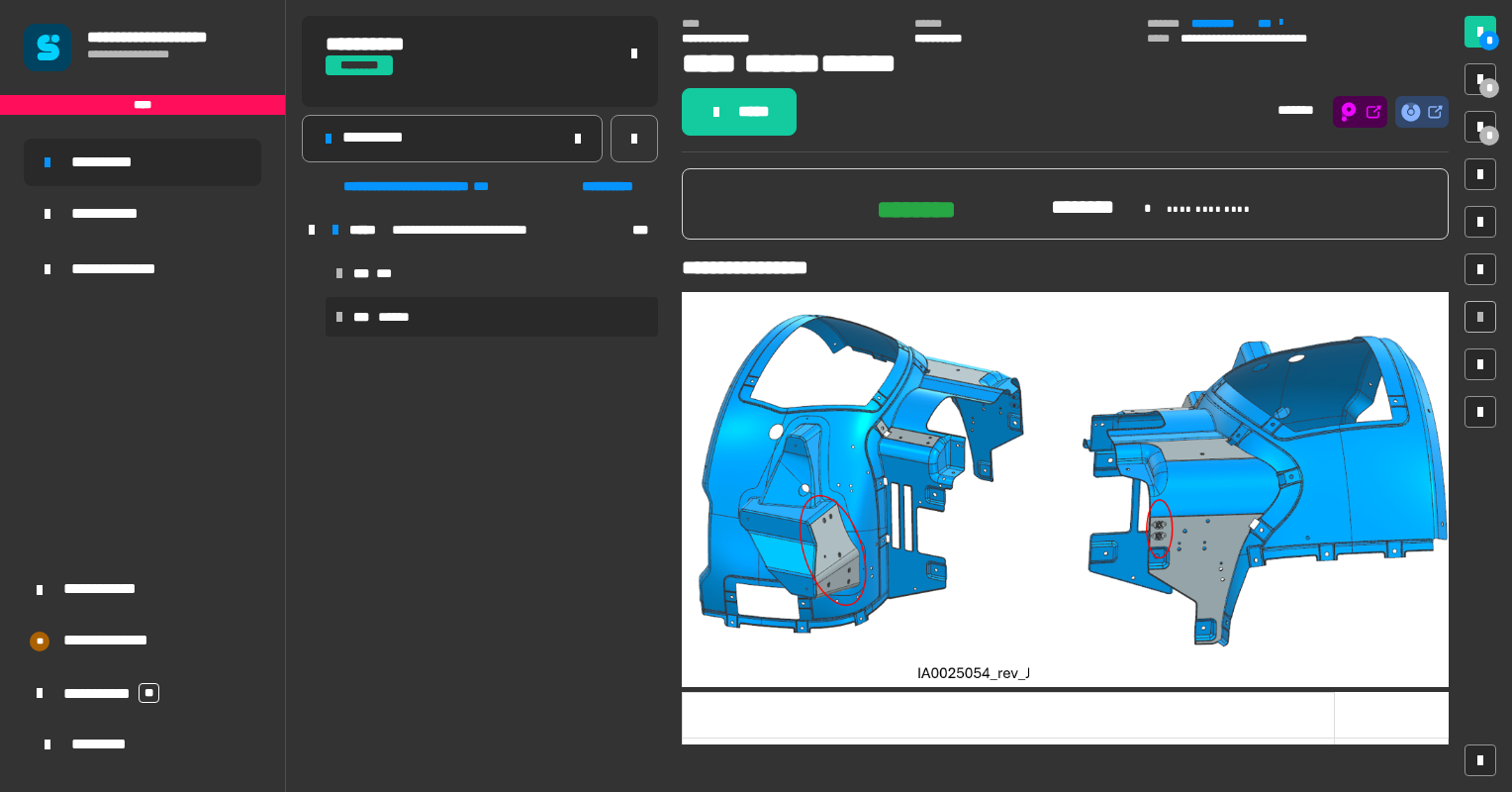 scroll, scrollTop: 0, scrollLeft: 0, axis: both 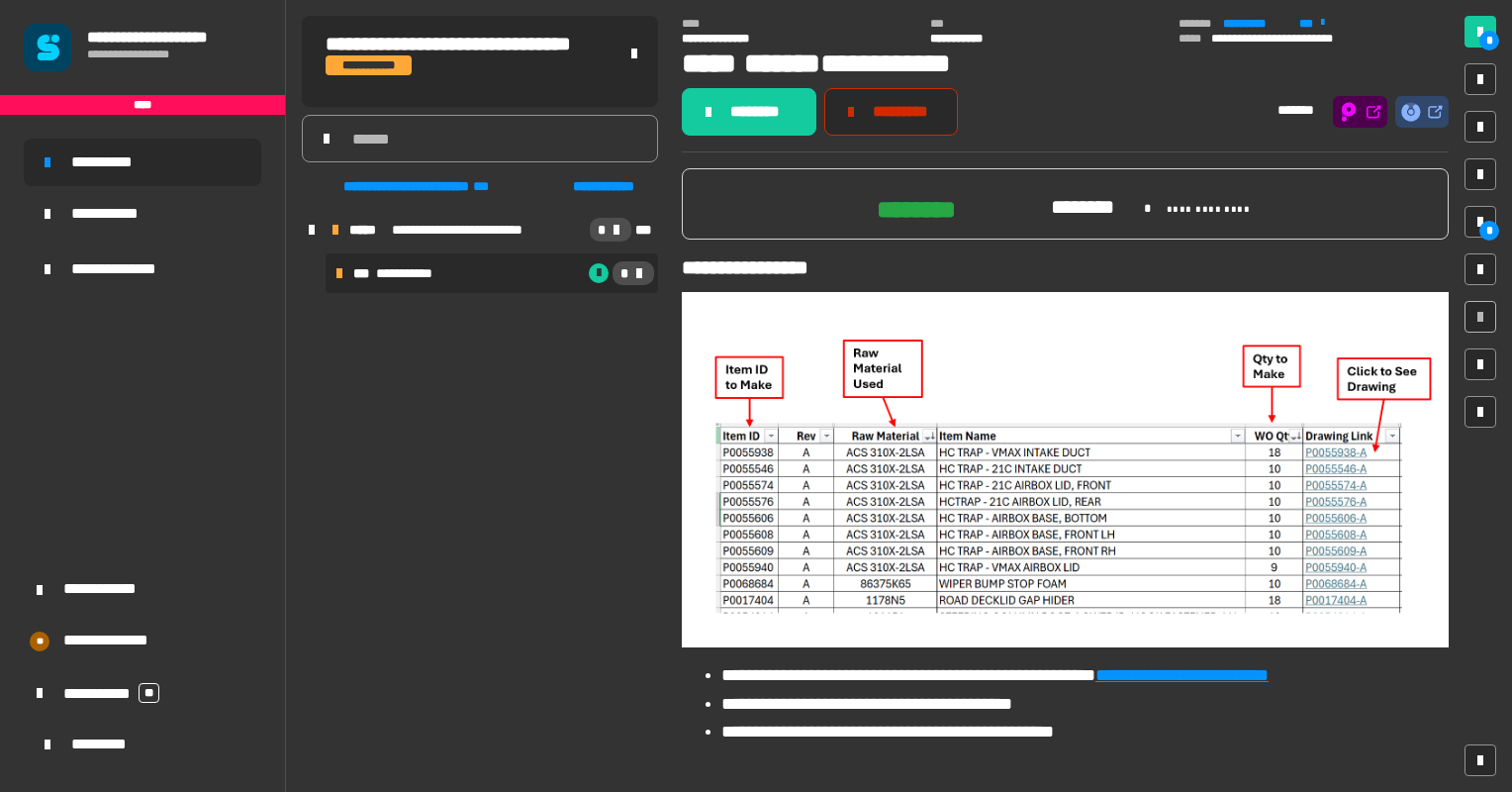 click on "*********" 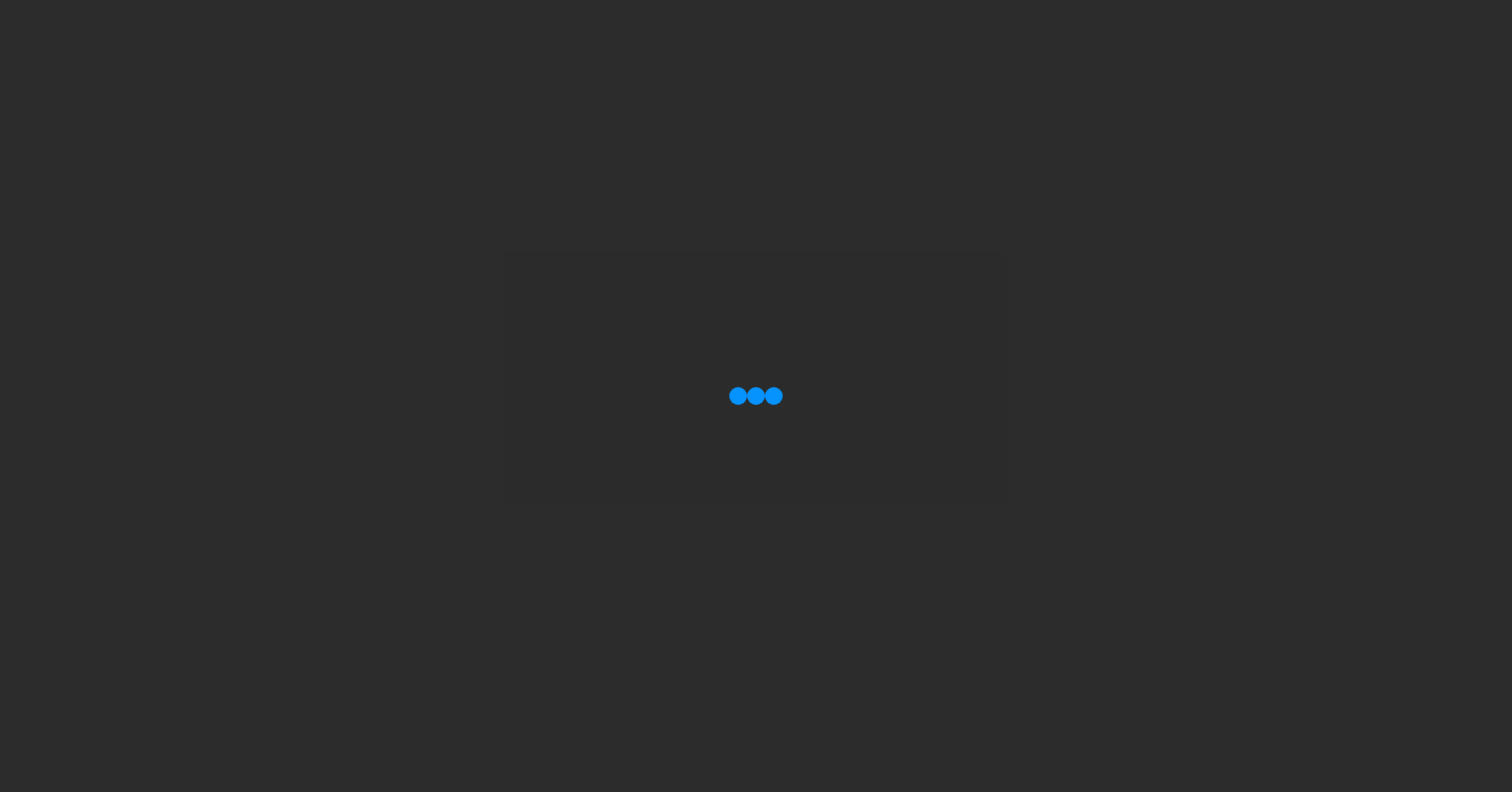 scroll, scrollTop: 0, scrollLeft: 0, axis: both 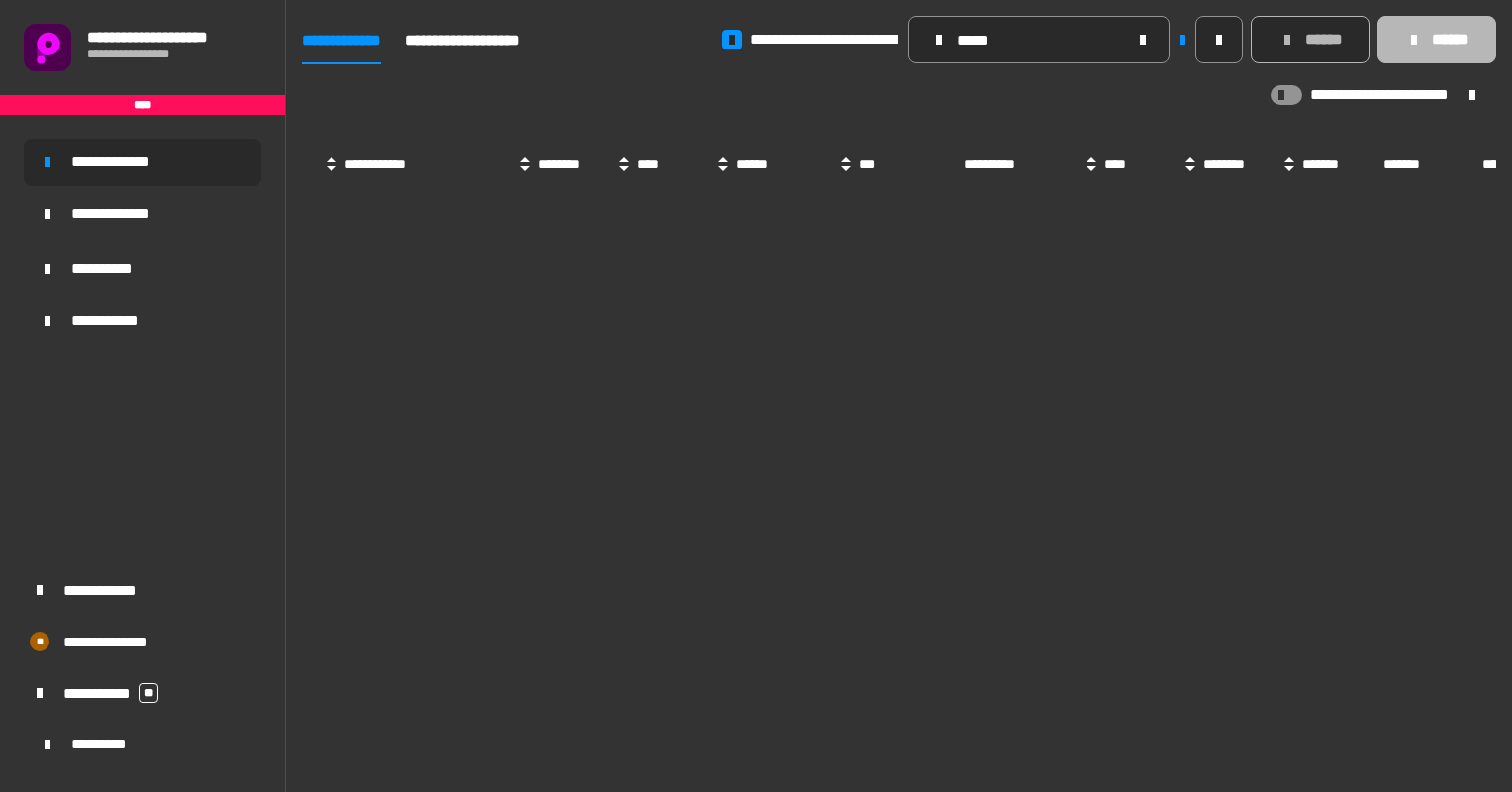 type on "*****" 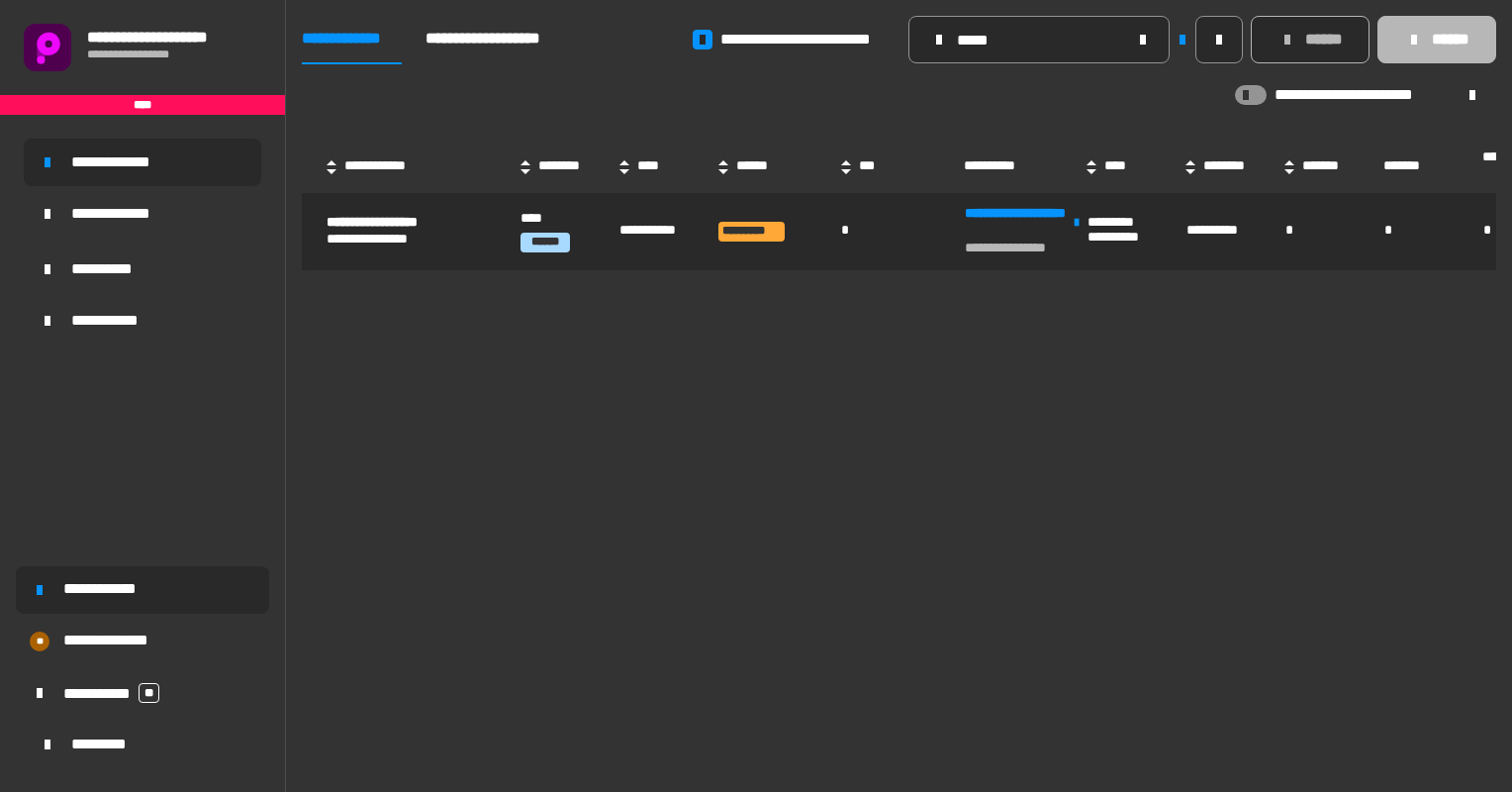 click on "**********" 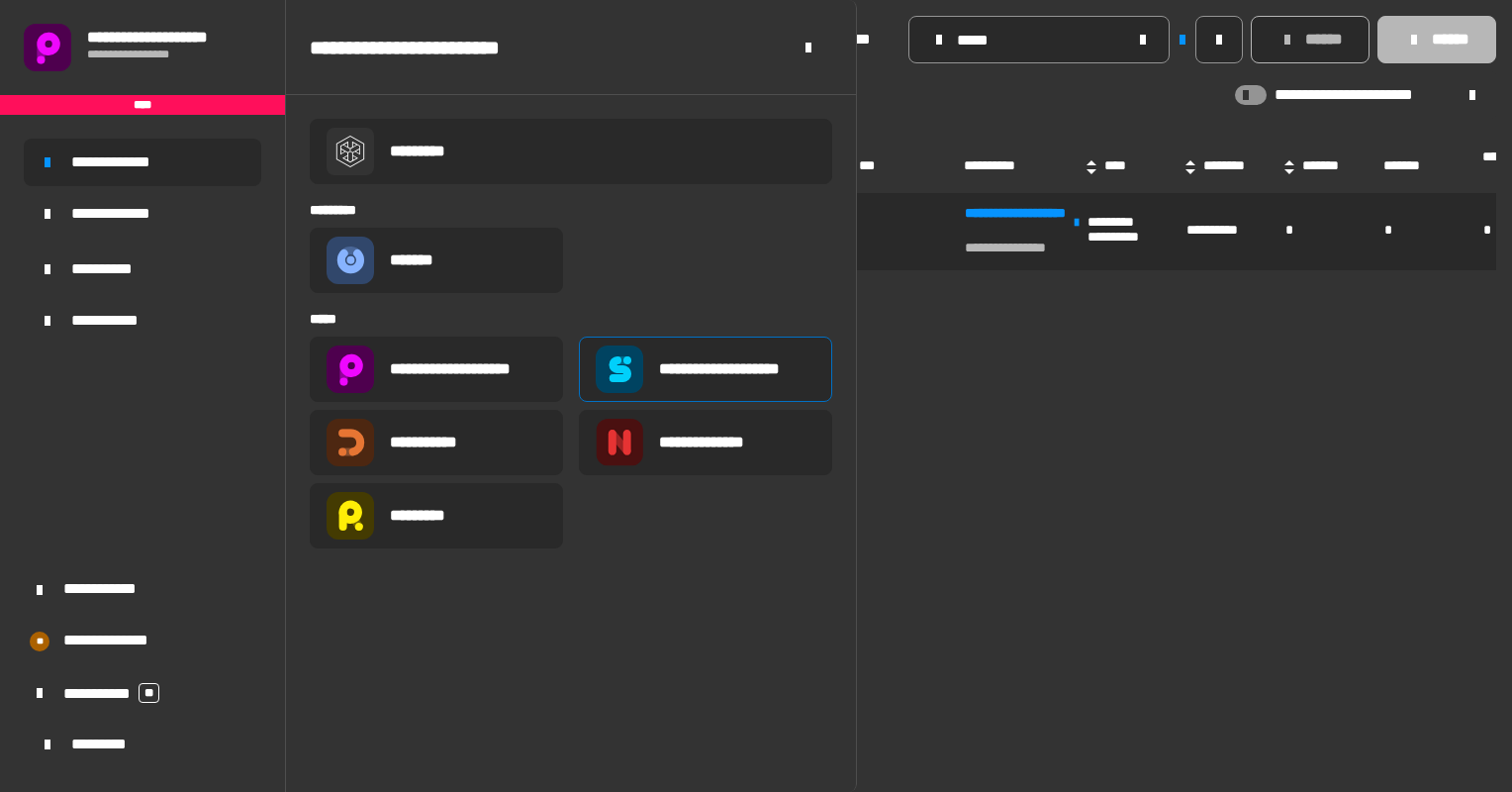 click on "**********" at bounding box center [706, 369] 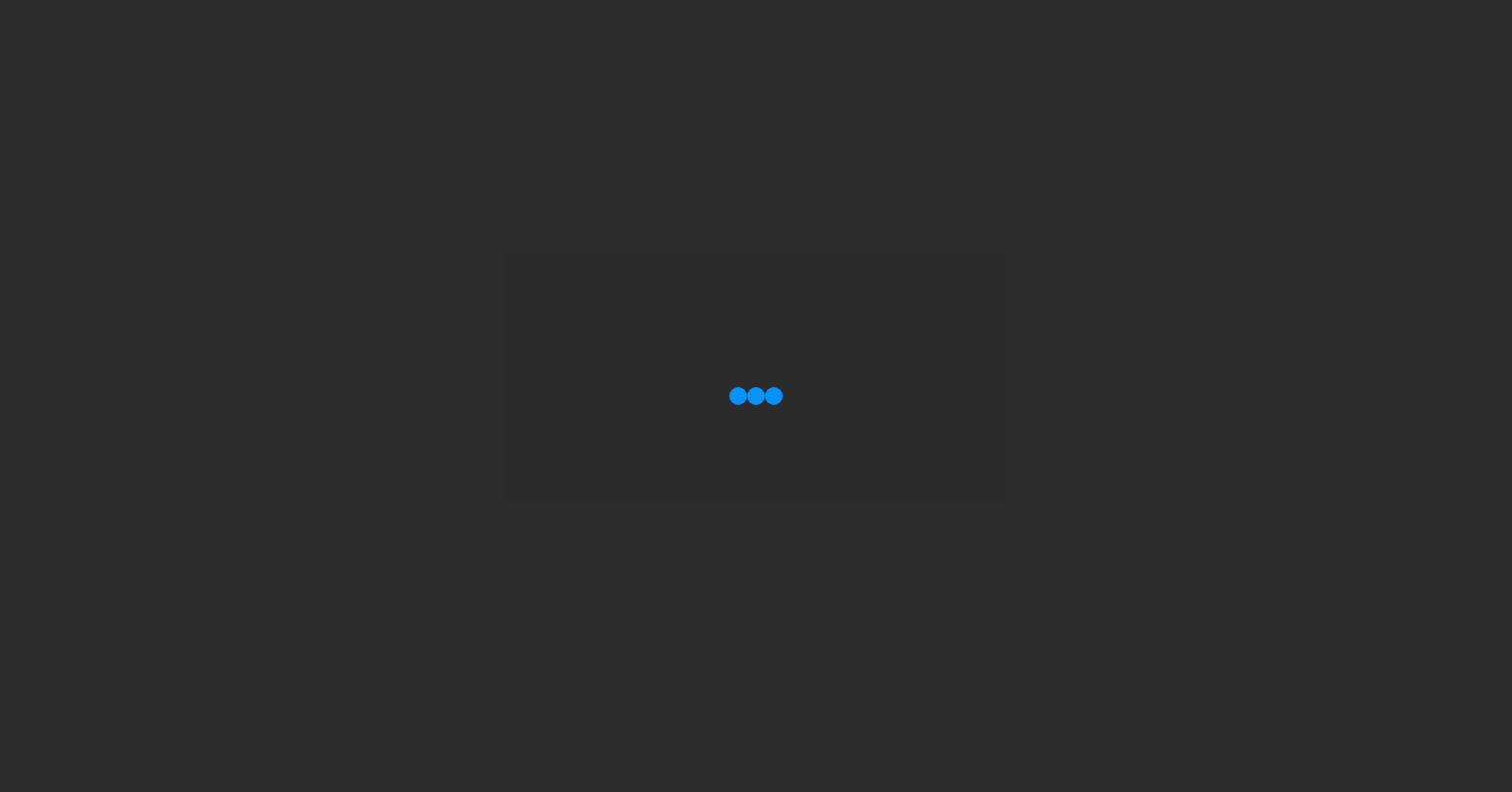 scroll, scrollTop: 0, scrollLeft: 0, axis: both 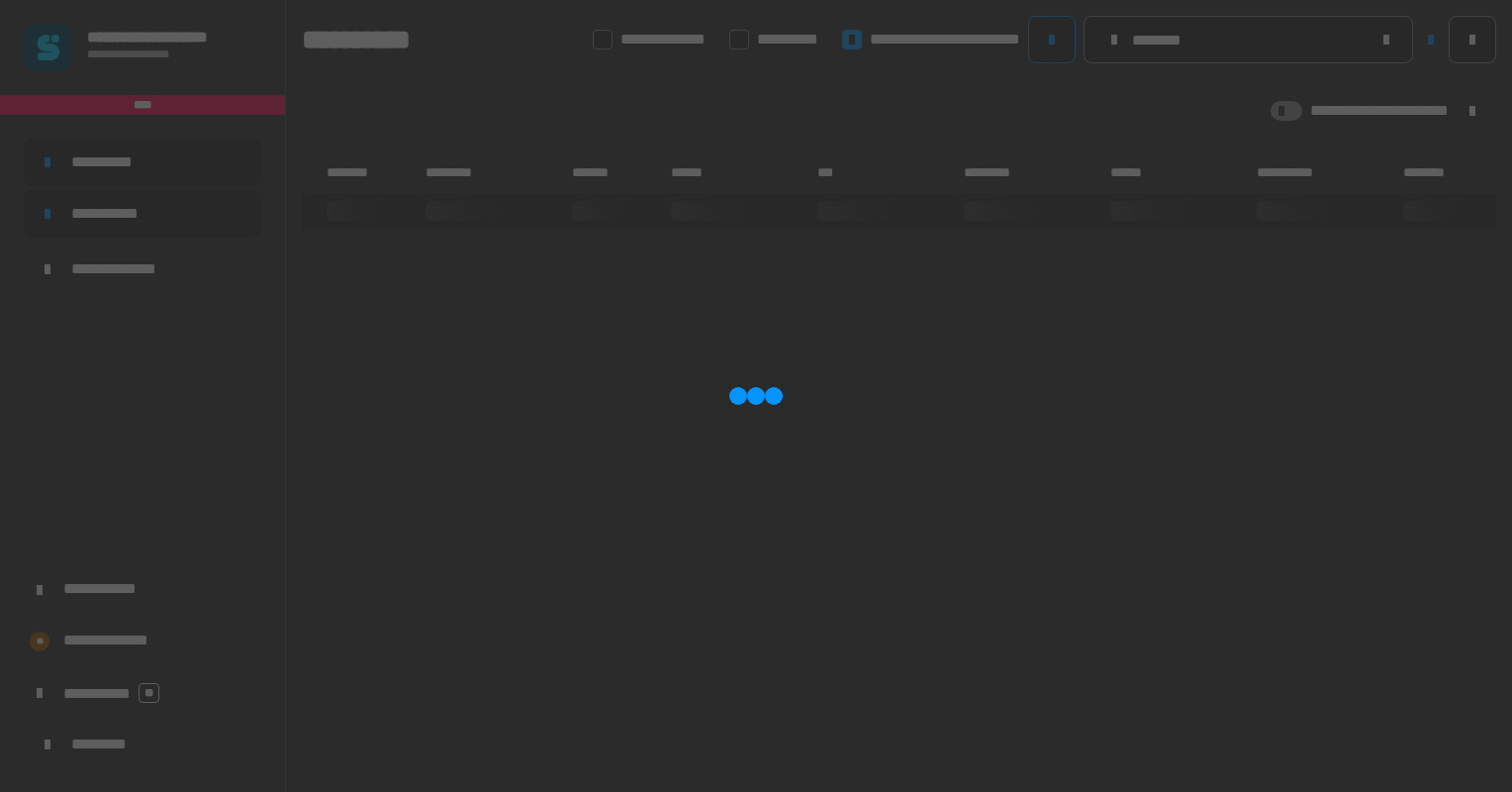 type on "********" 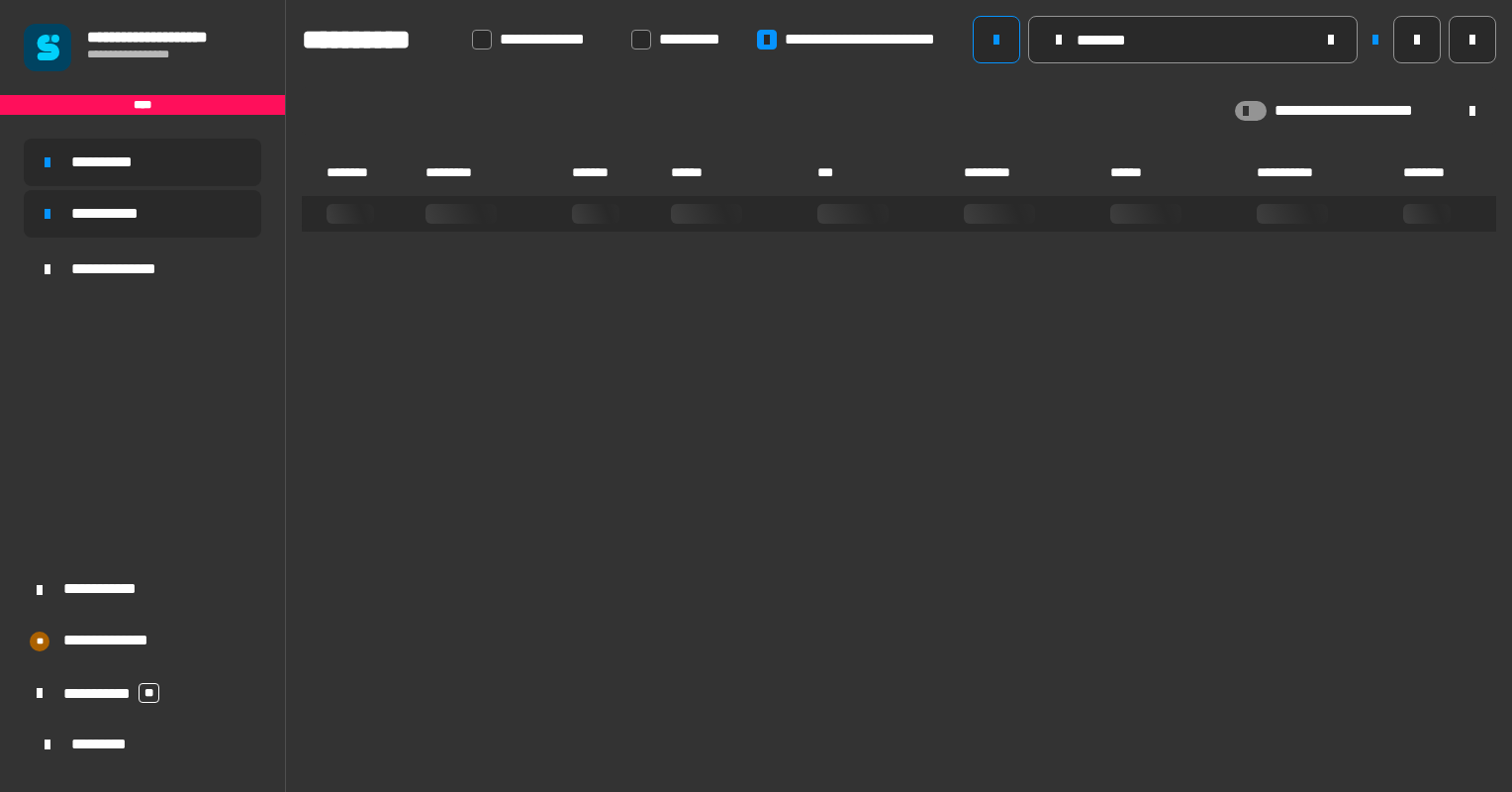 click on "**********" 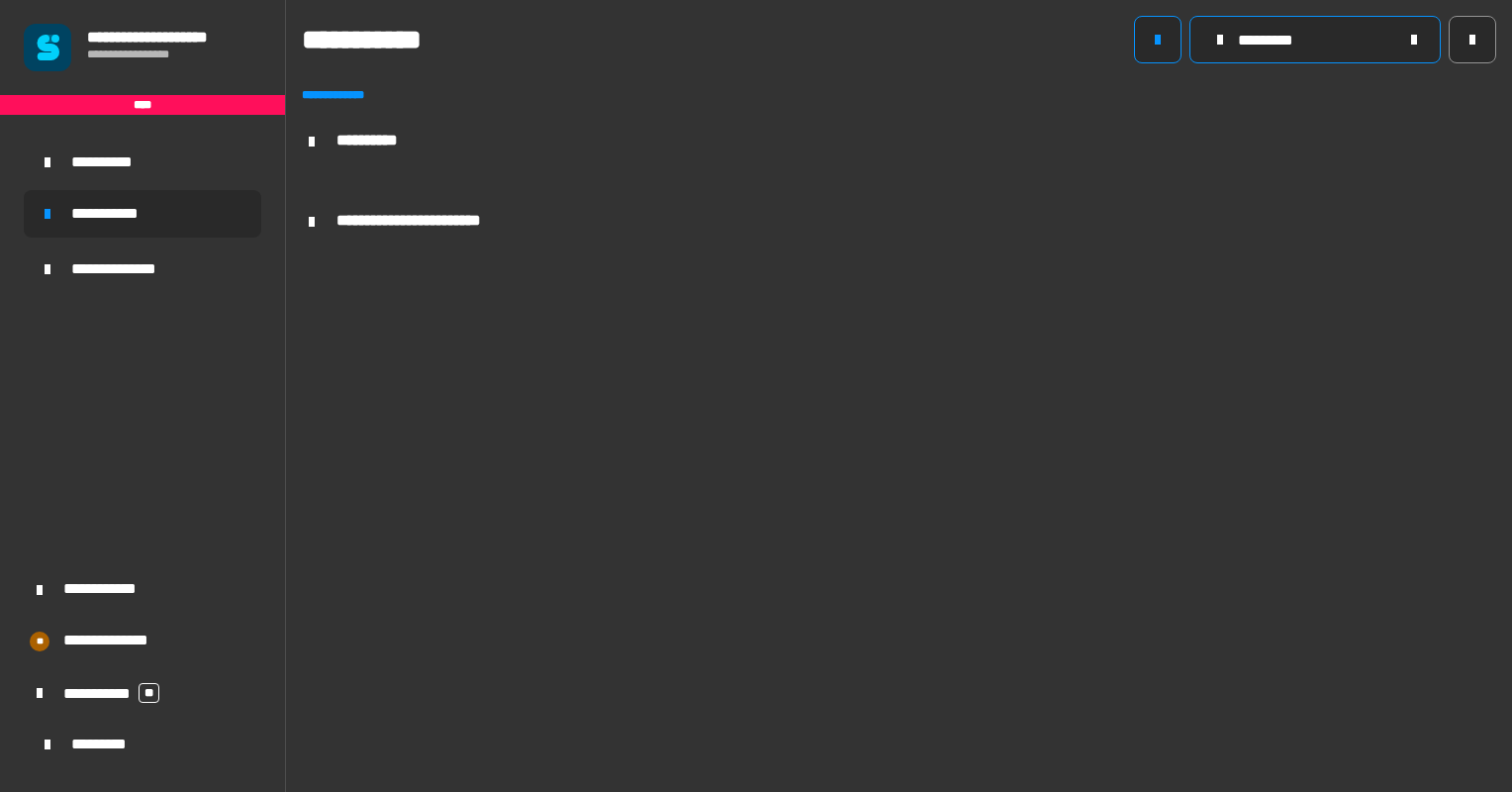 scroll, scrollTop: 0, scrollLeft: 0, axis: both 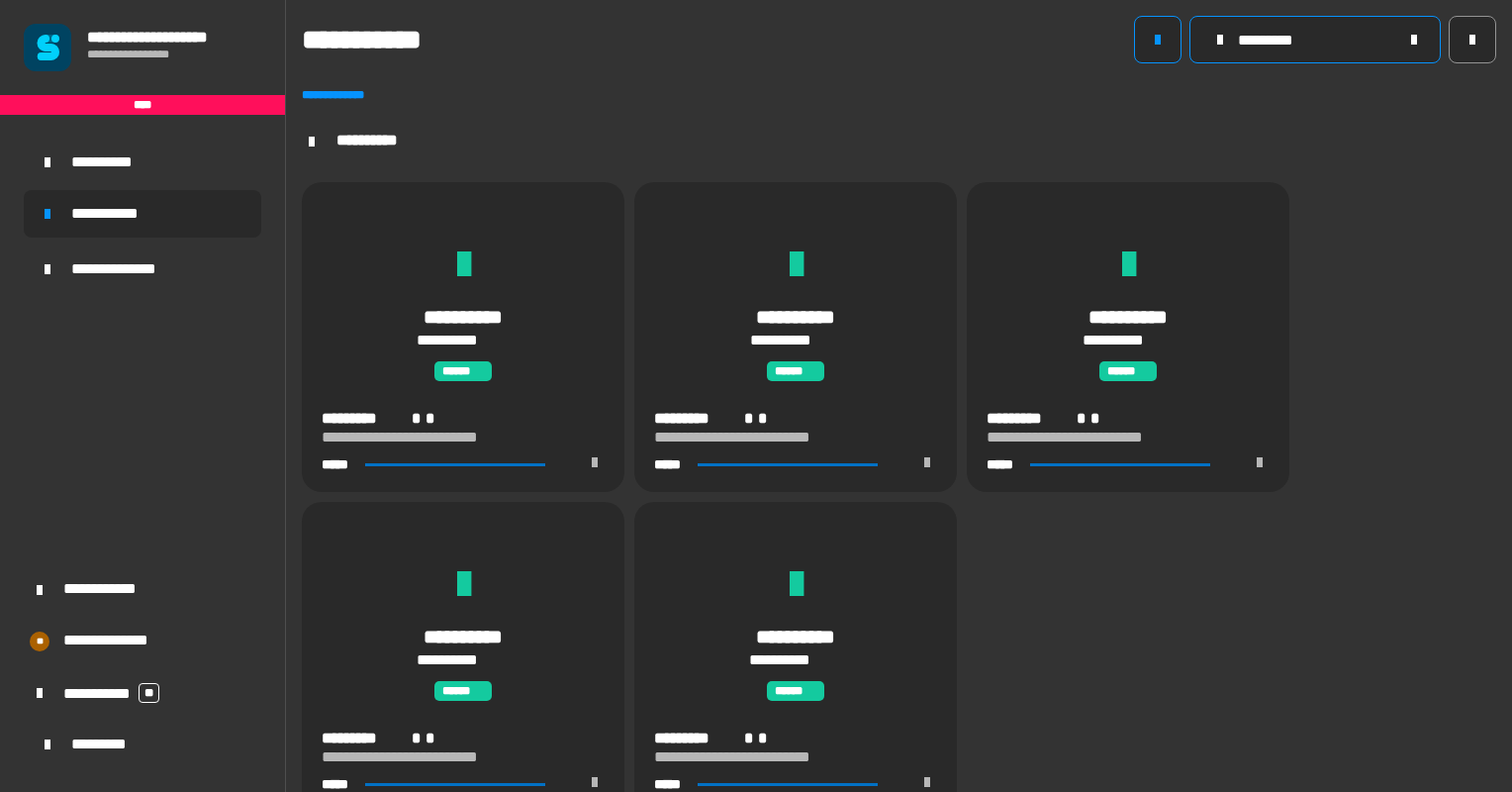 click on "*********" 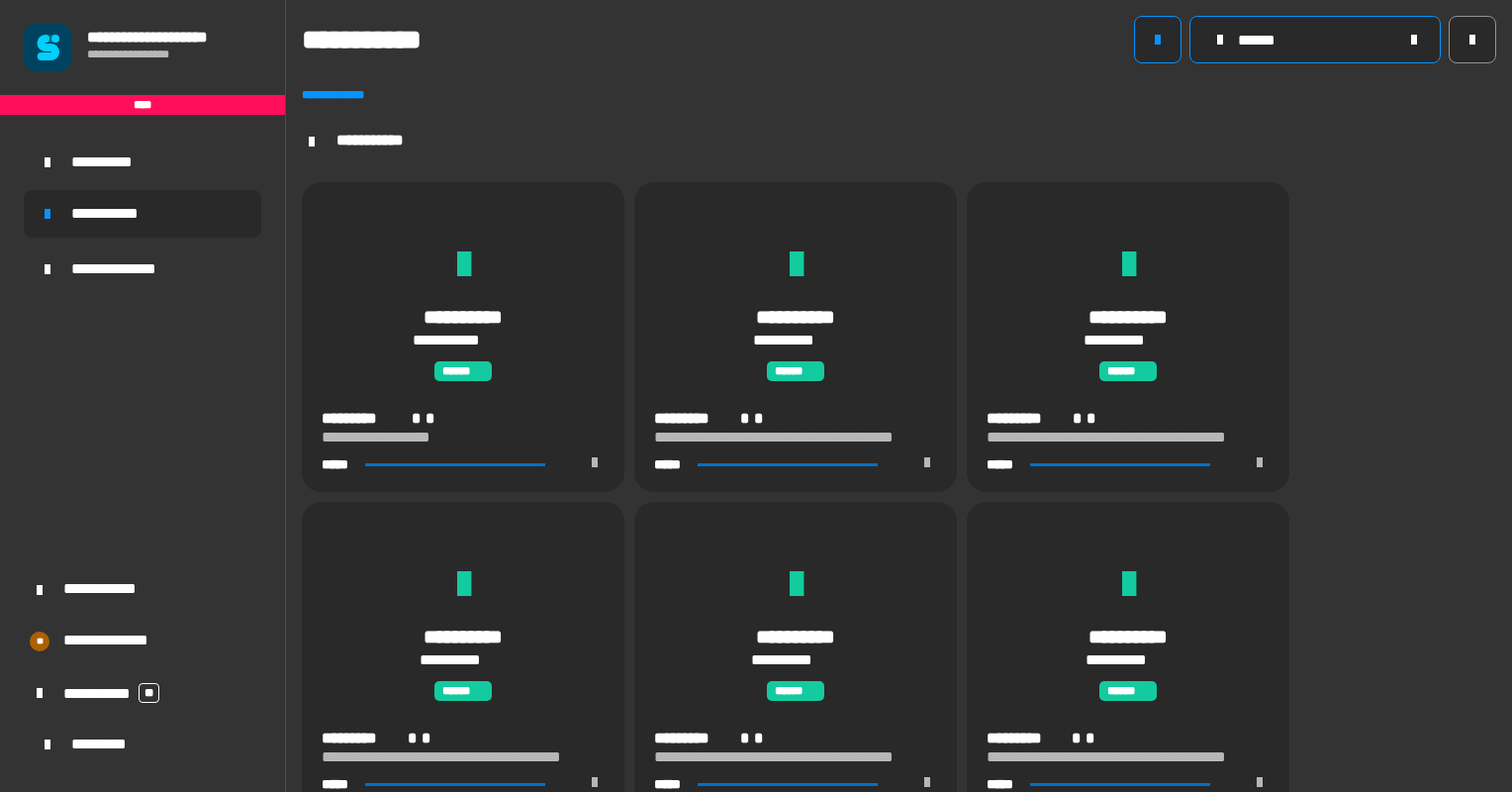 scroll, scrollTop: 630, scrollLeft: 0, axis: vertical 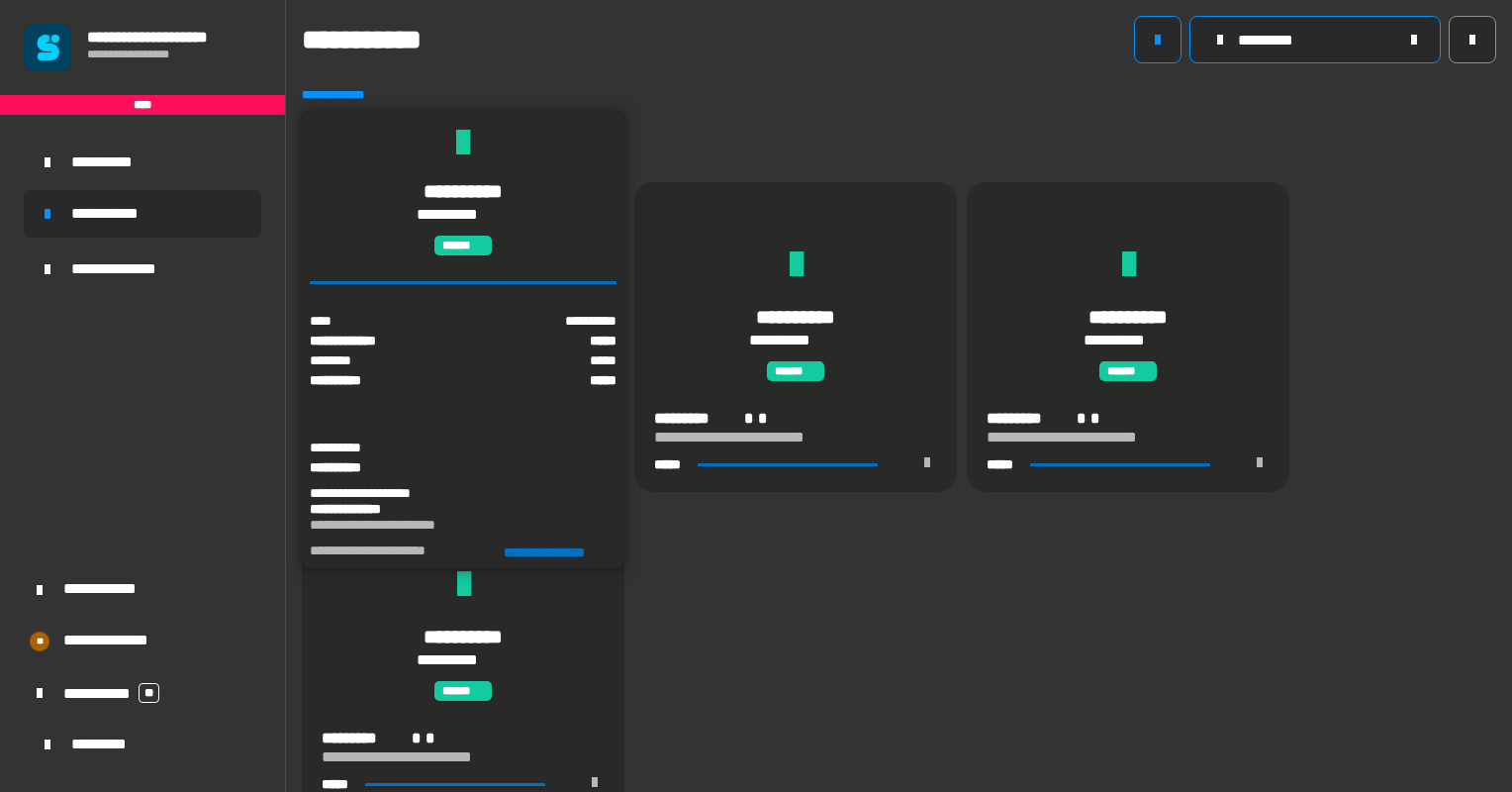 type on "*********" 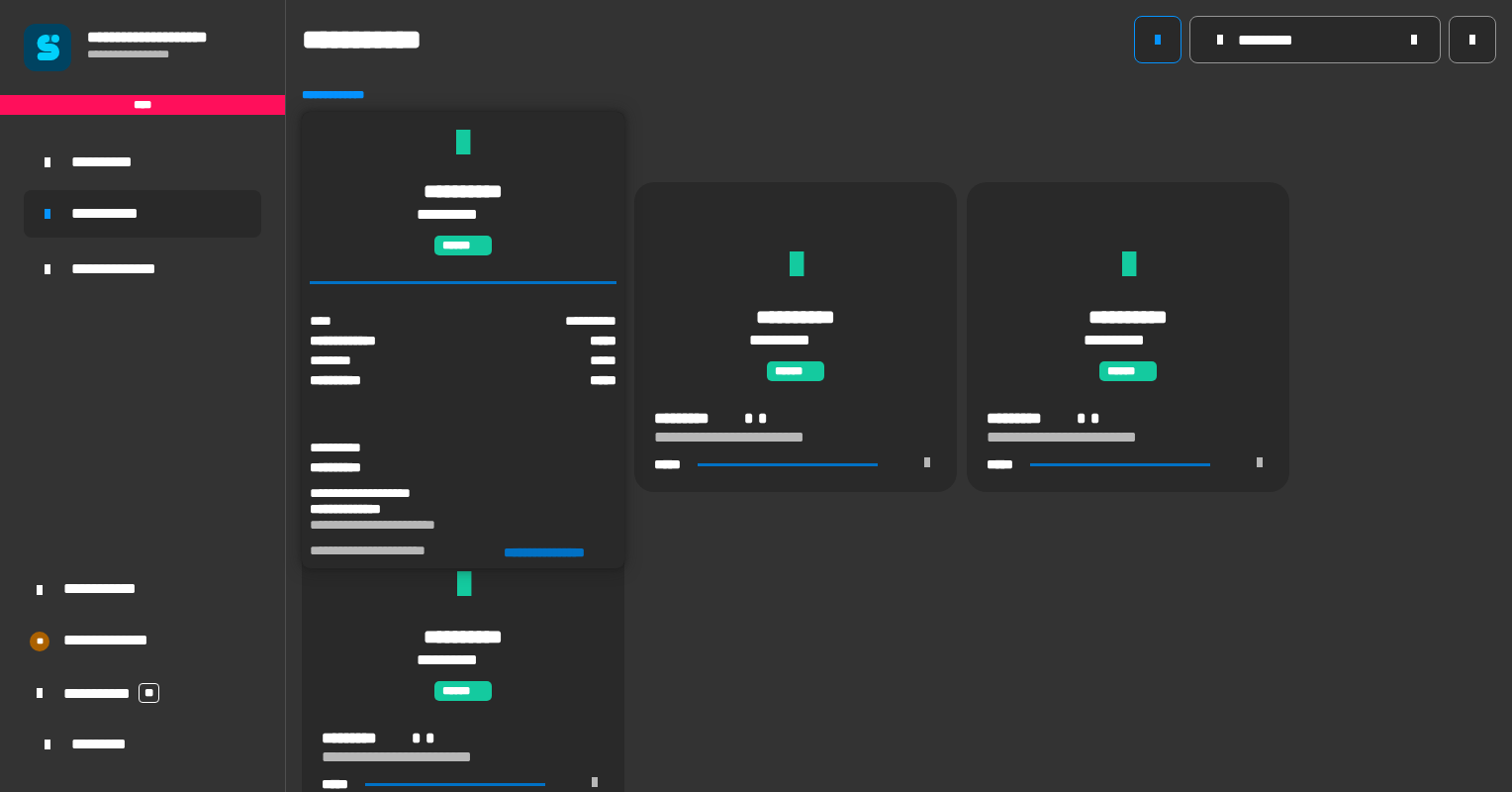 click on "********" 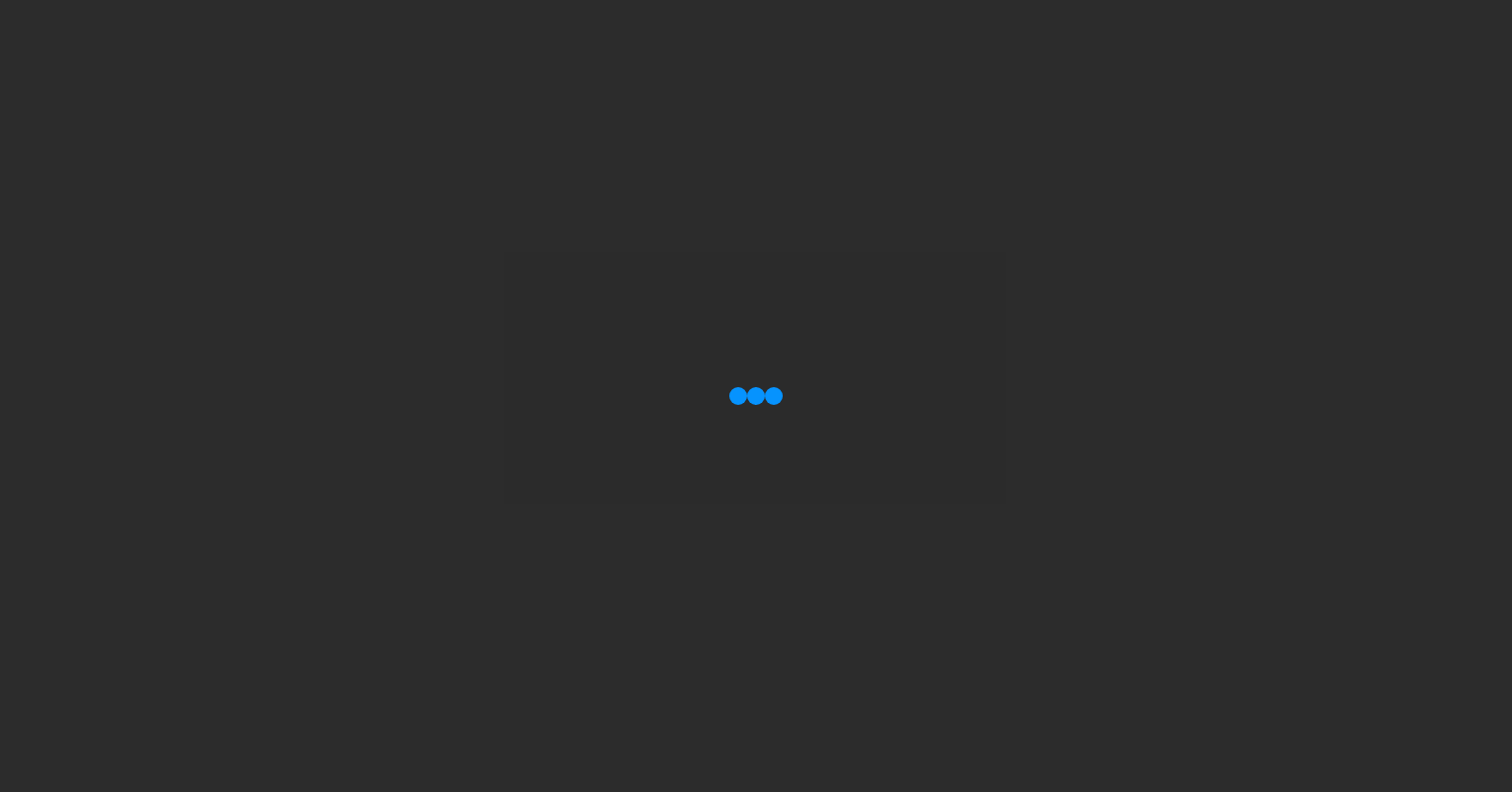 scroll, scrollTop: 0, scrollLeft: 0, axis: both 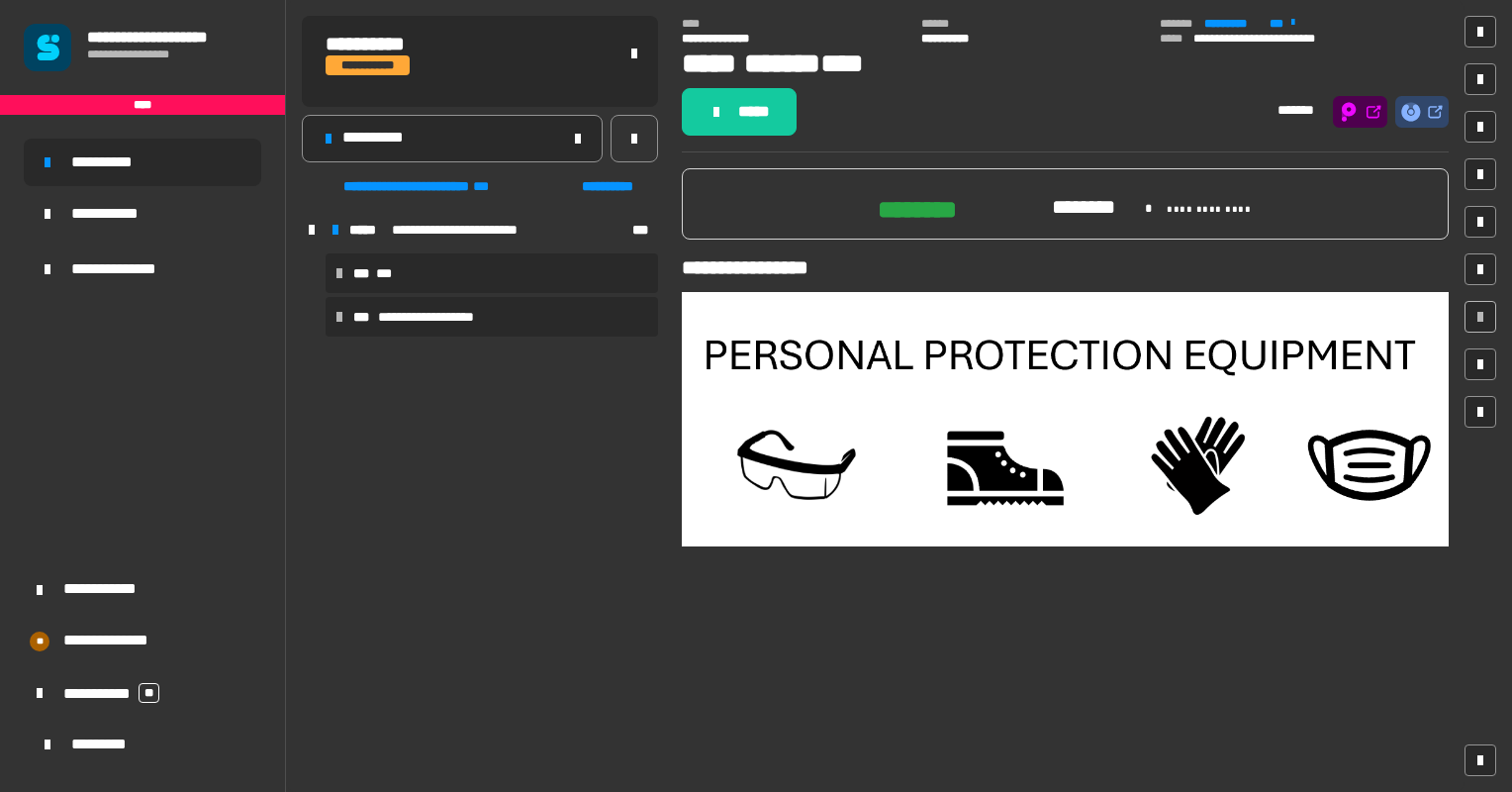 click on "**********" at bounding box center (437, 317) 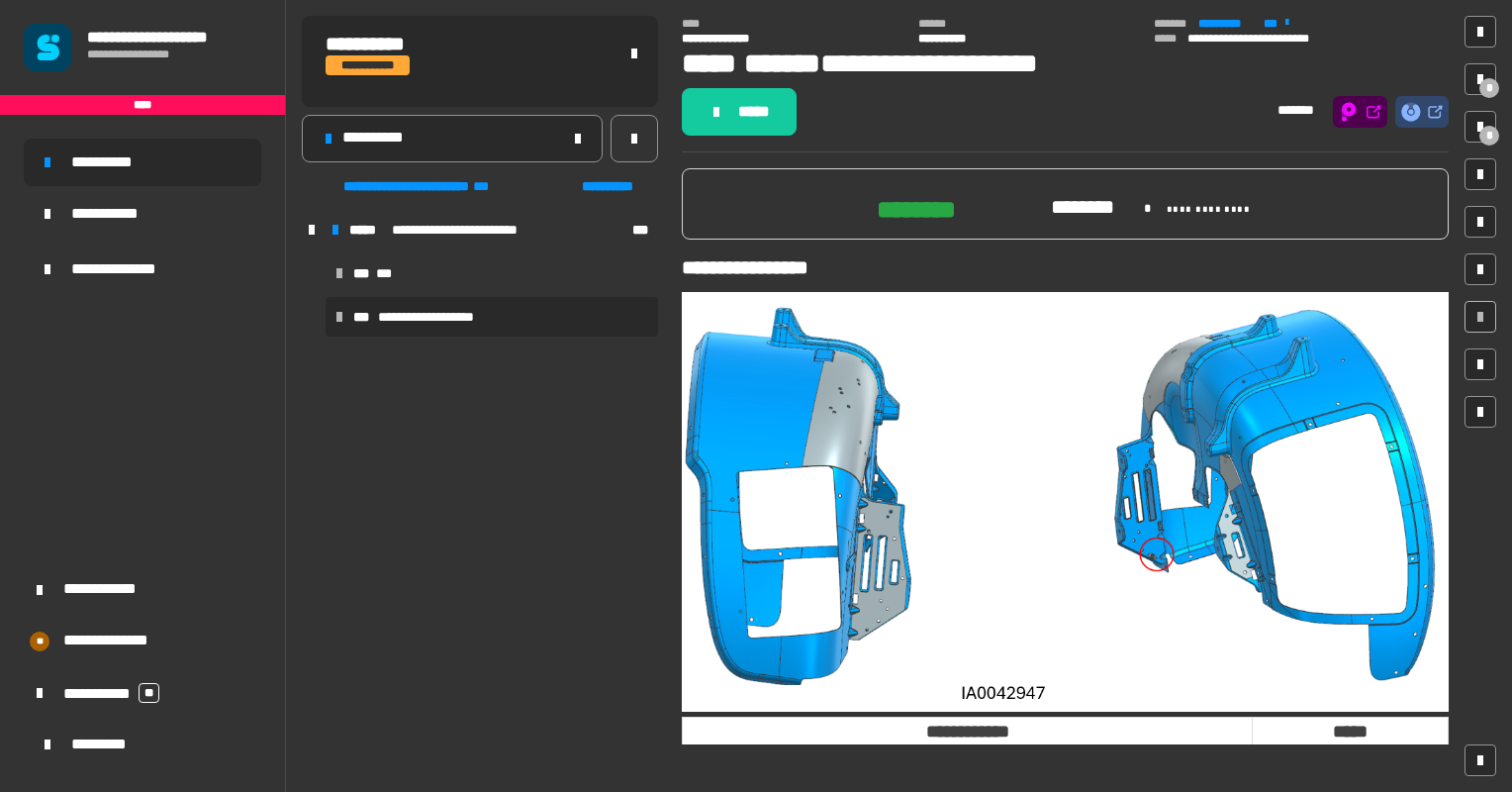 click on "**********" at bounding box center (437, 317) 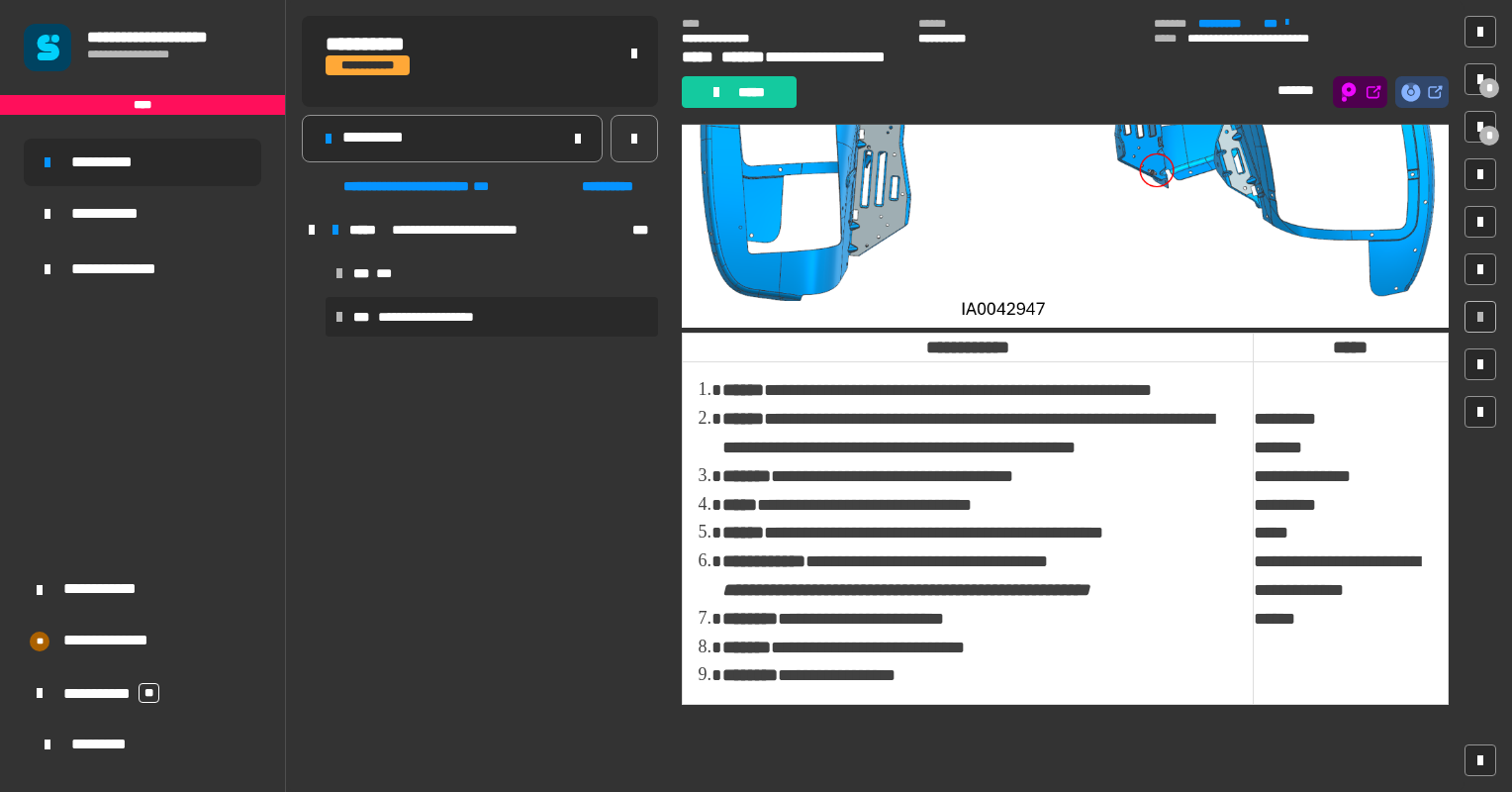 scroll, scrollTop: 359, scrollLeft: 0, axis: vertical 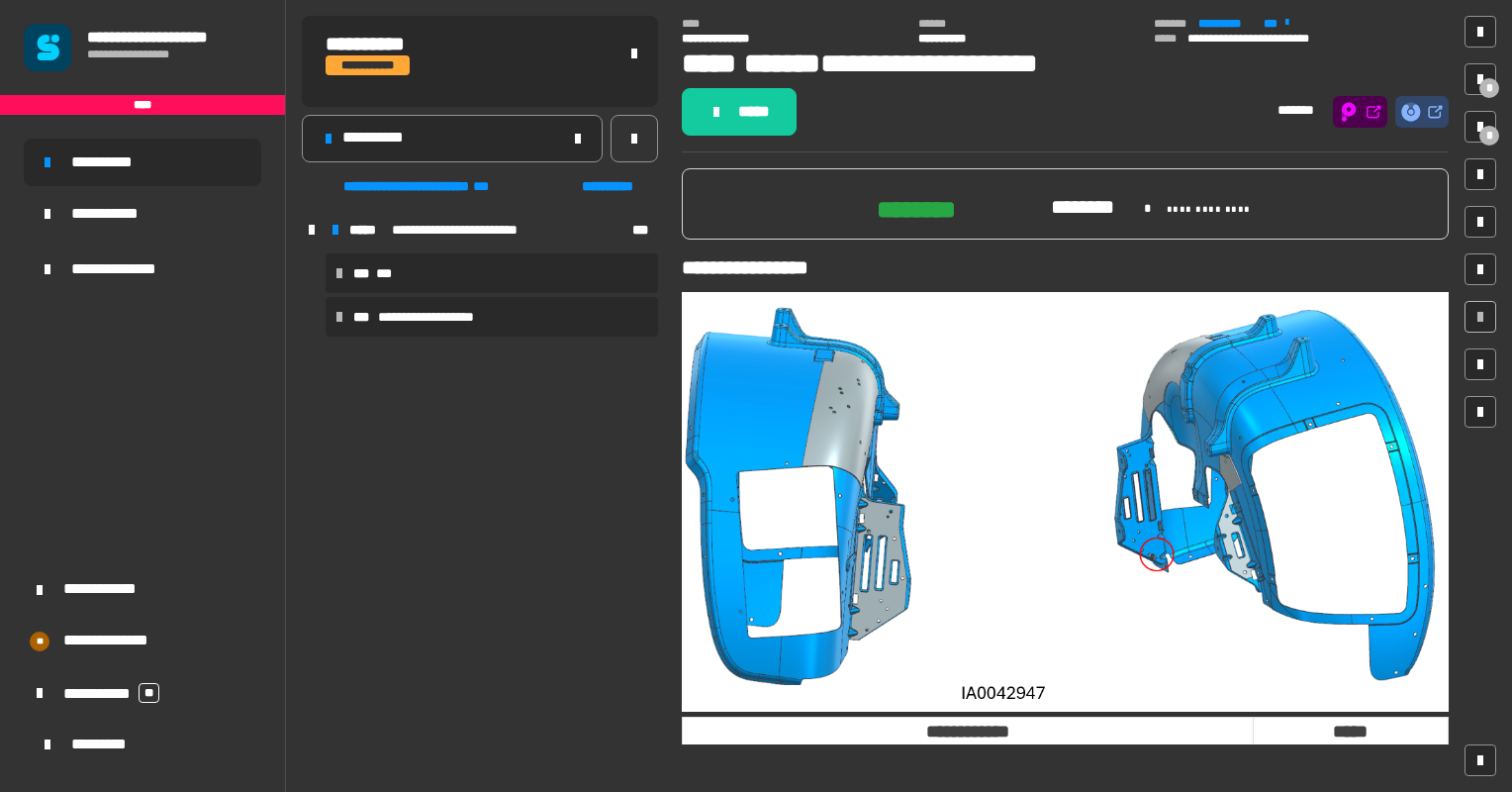 click on "***" at bounding box center (362, 273) 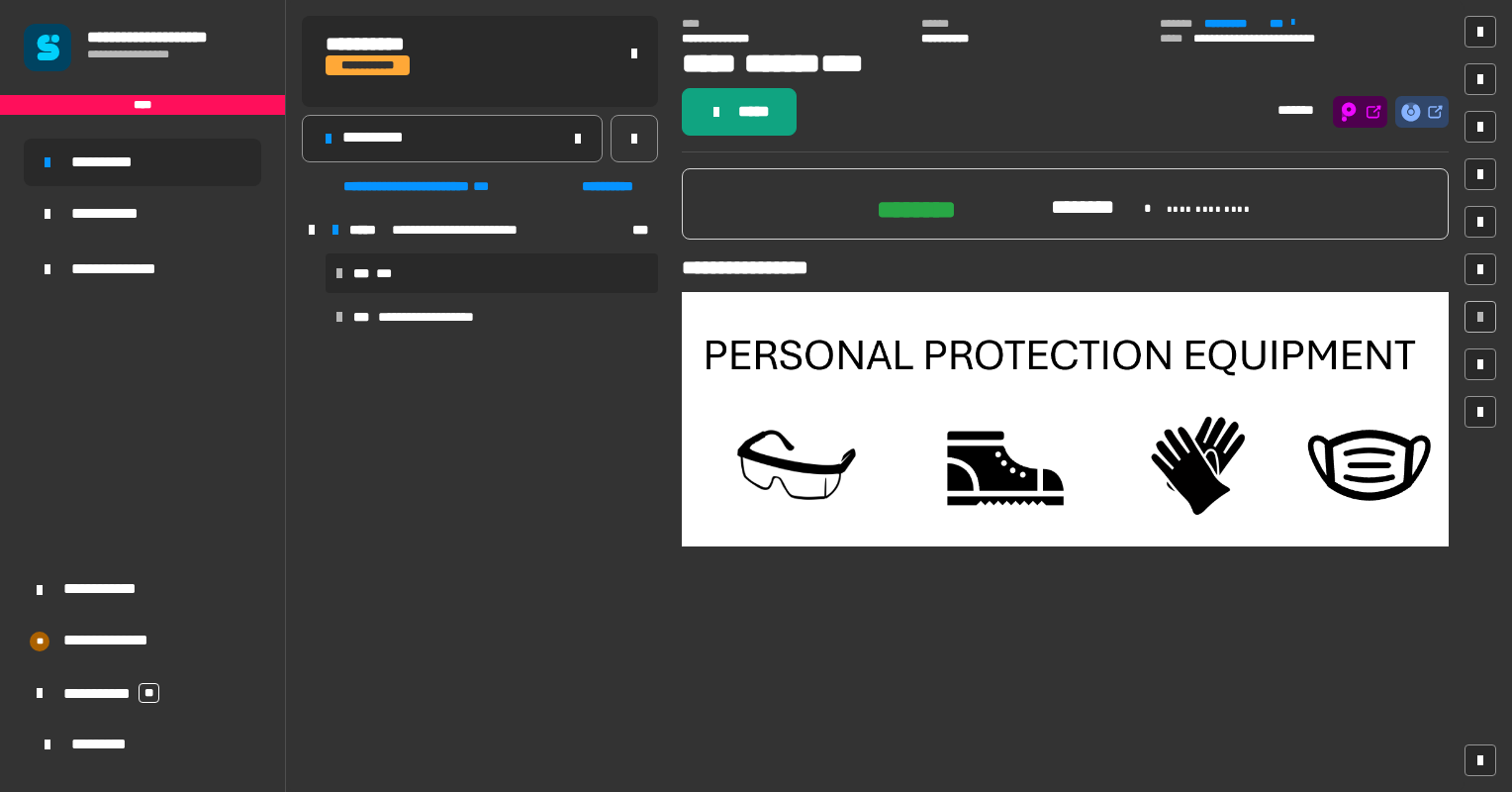 click on "*****" 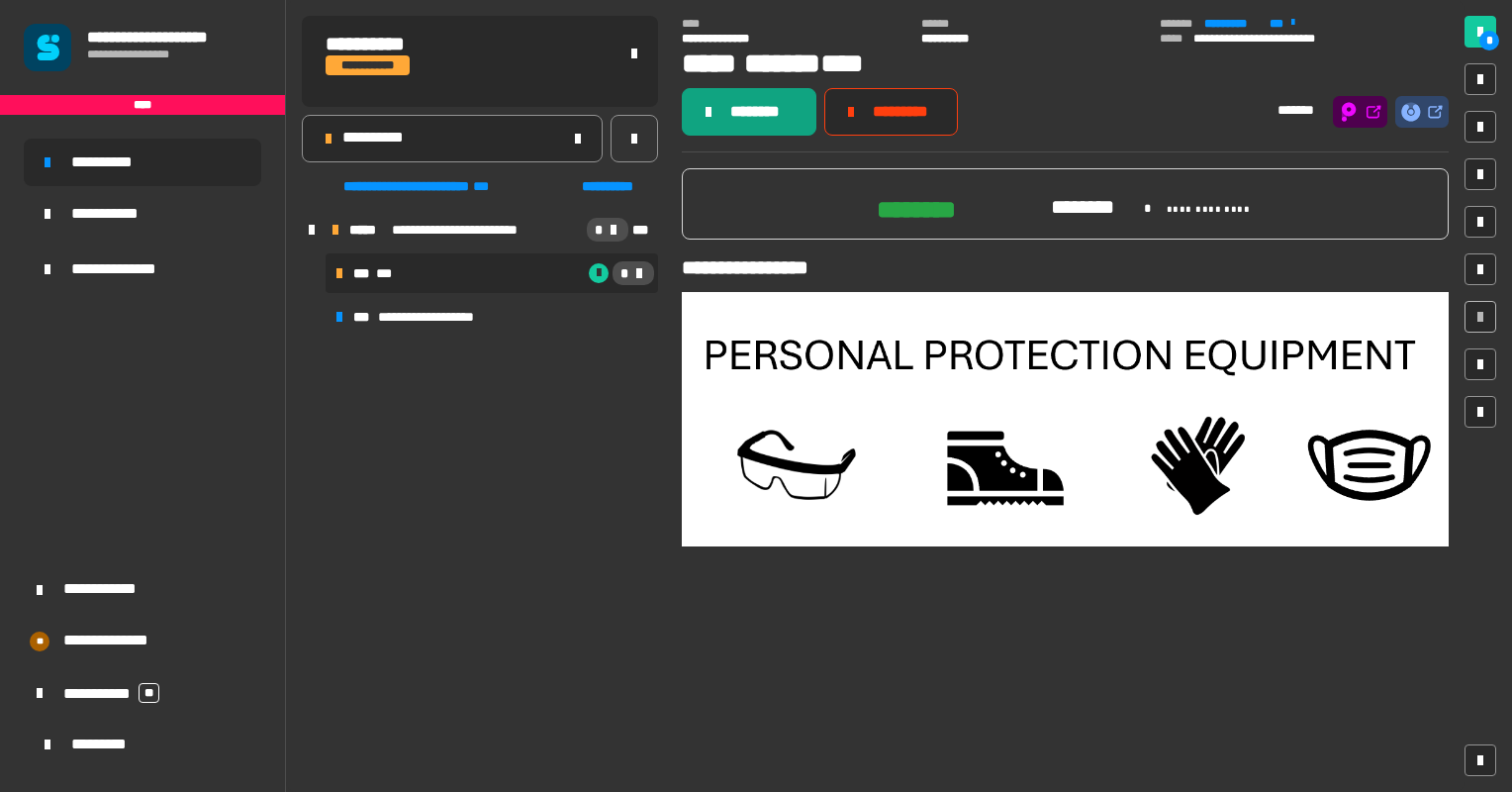 click on "********" 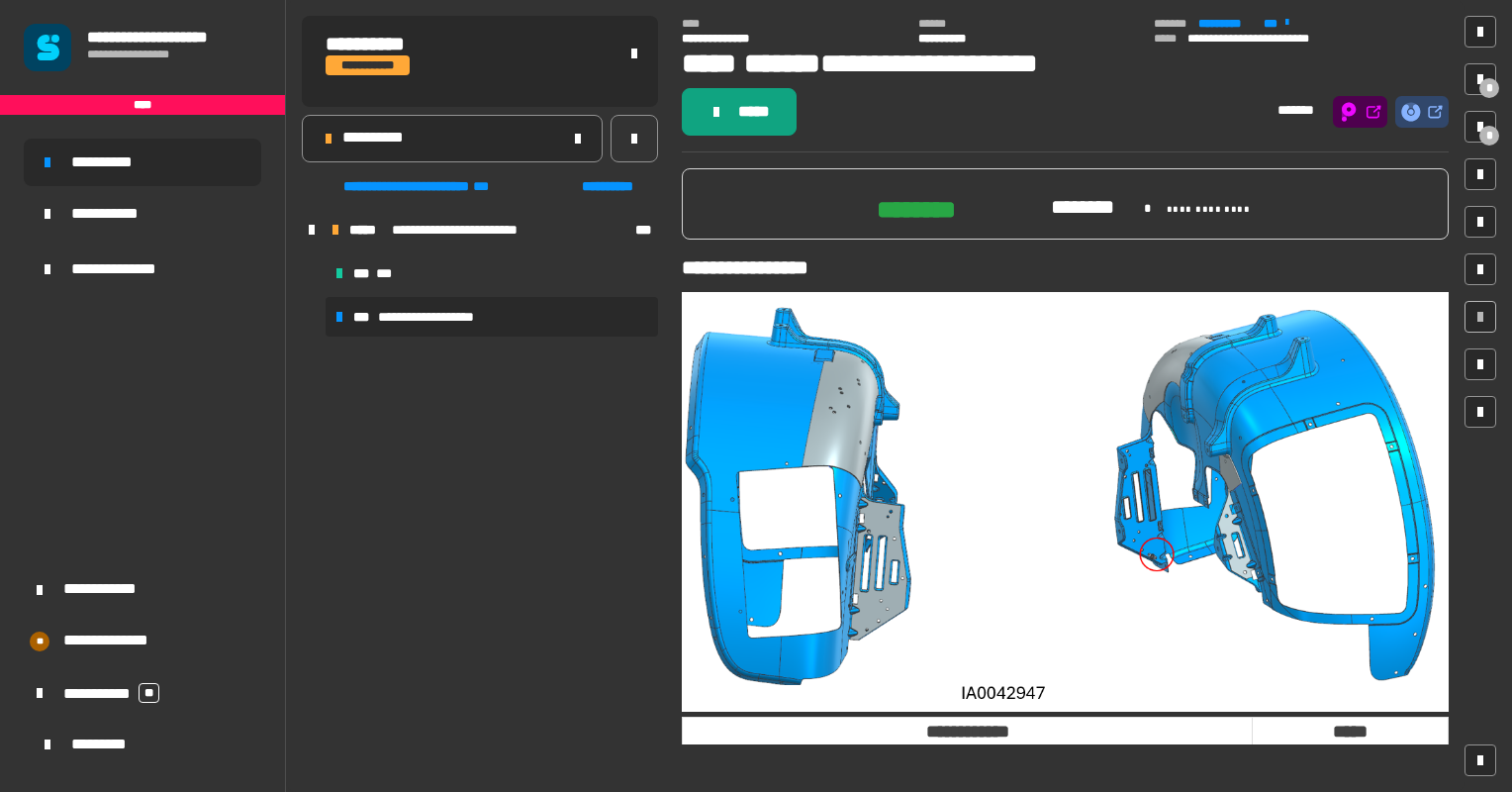 click on "*****" 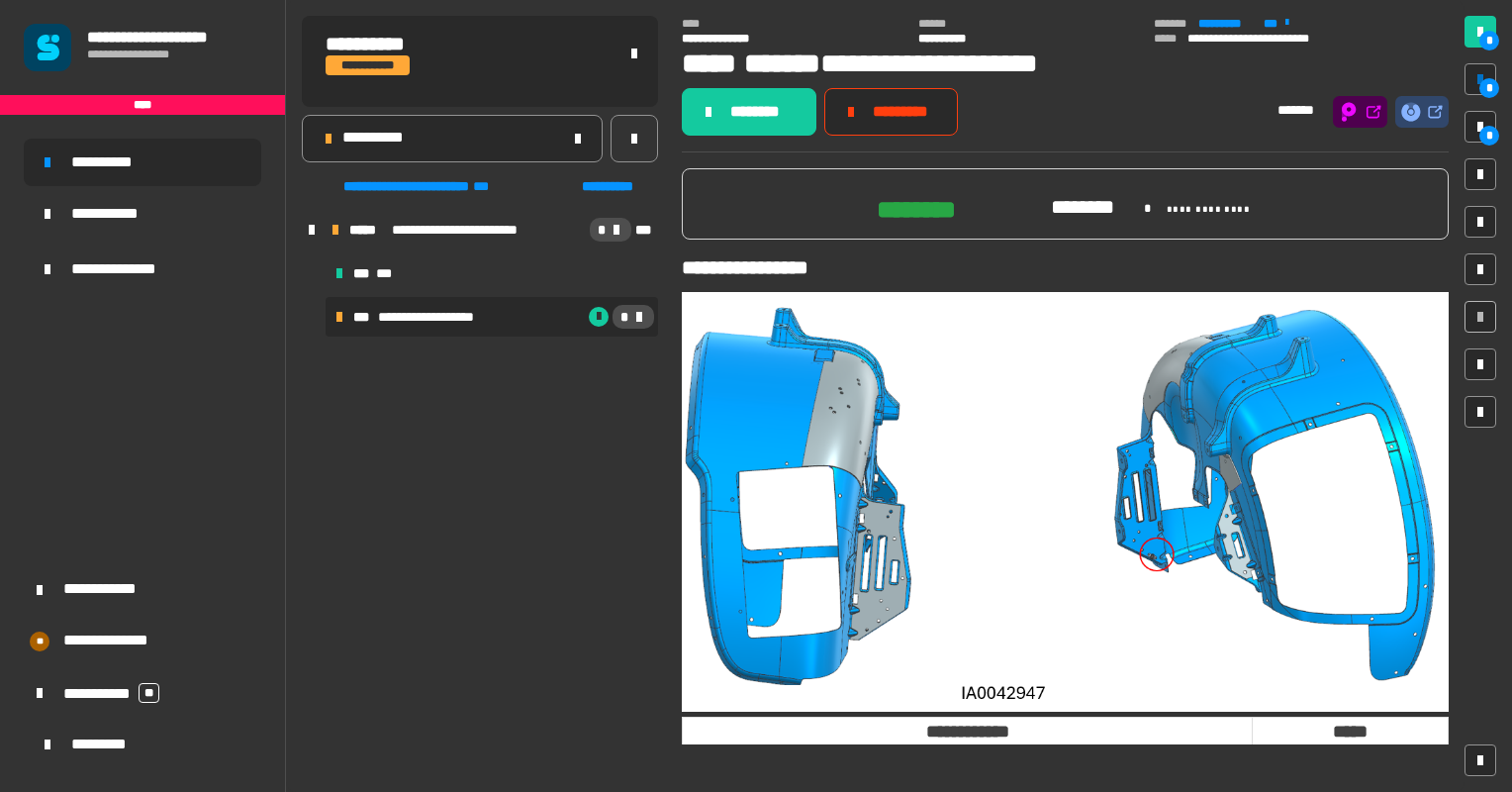 click on "*" at bounding box center [1489, 88] 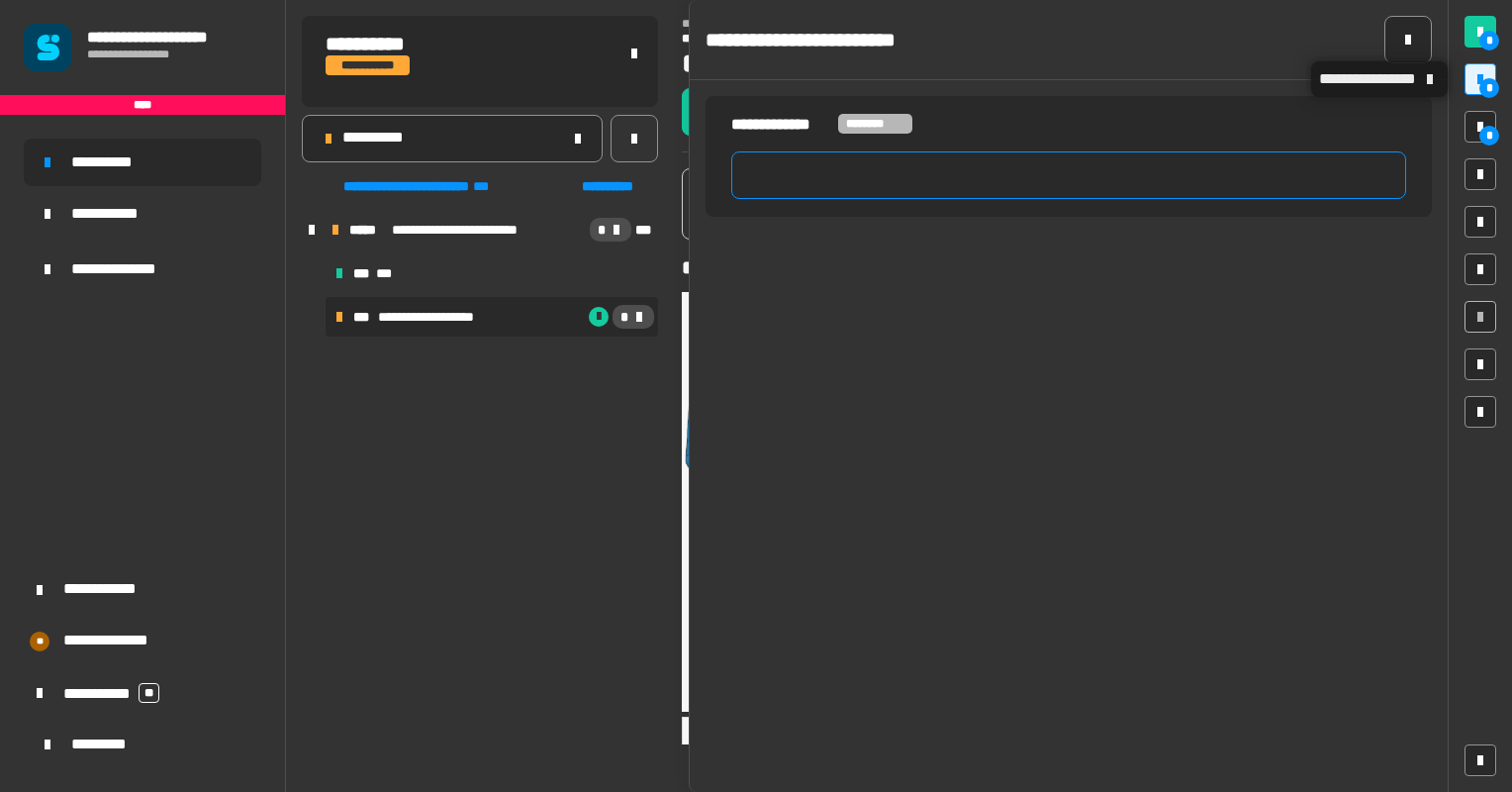 click 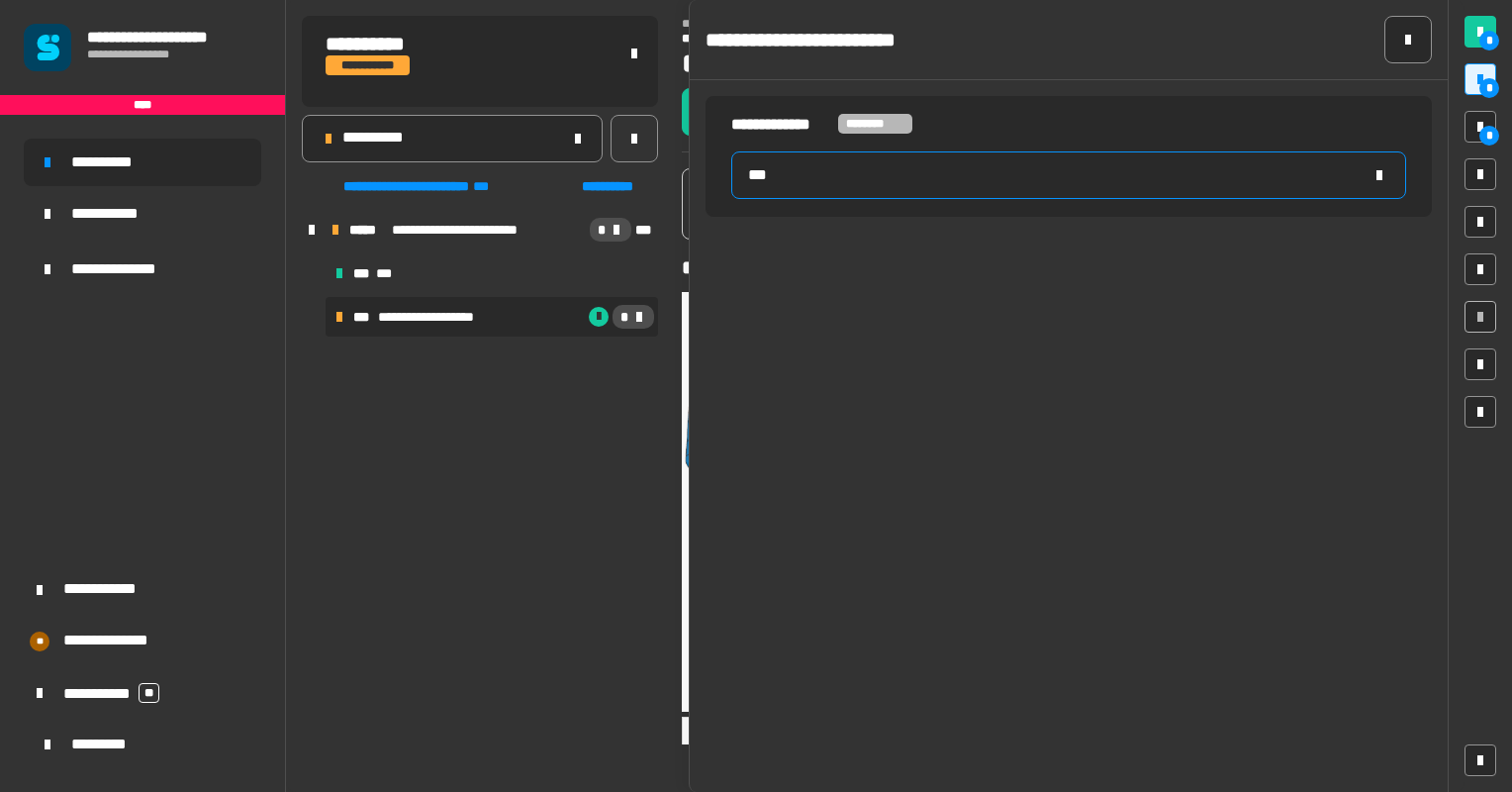 type on "****" 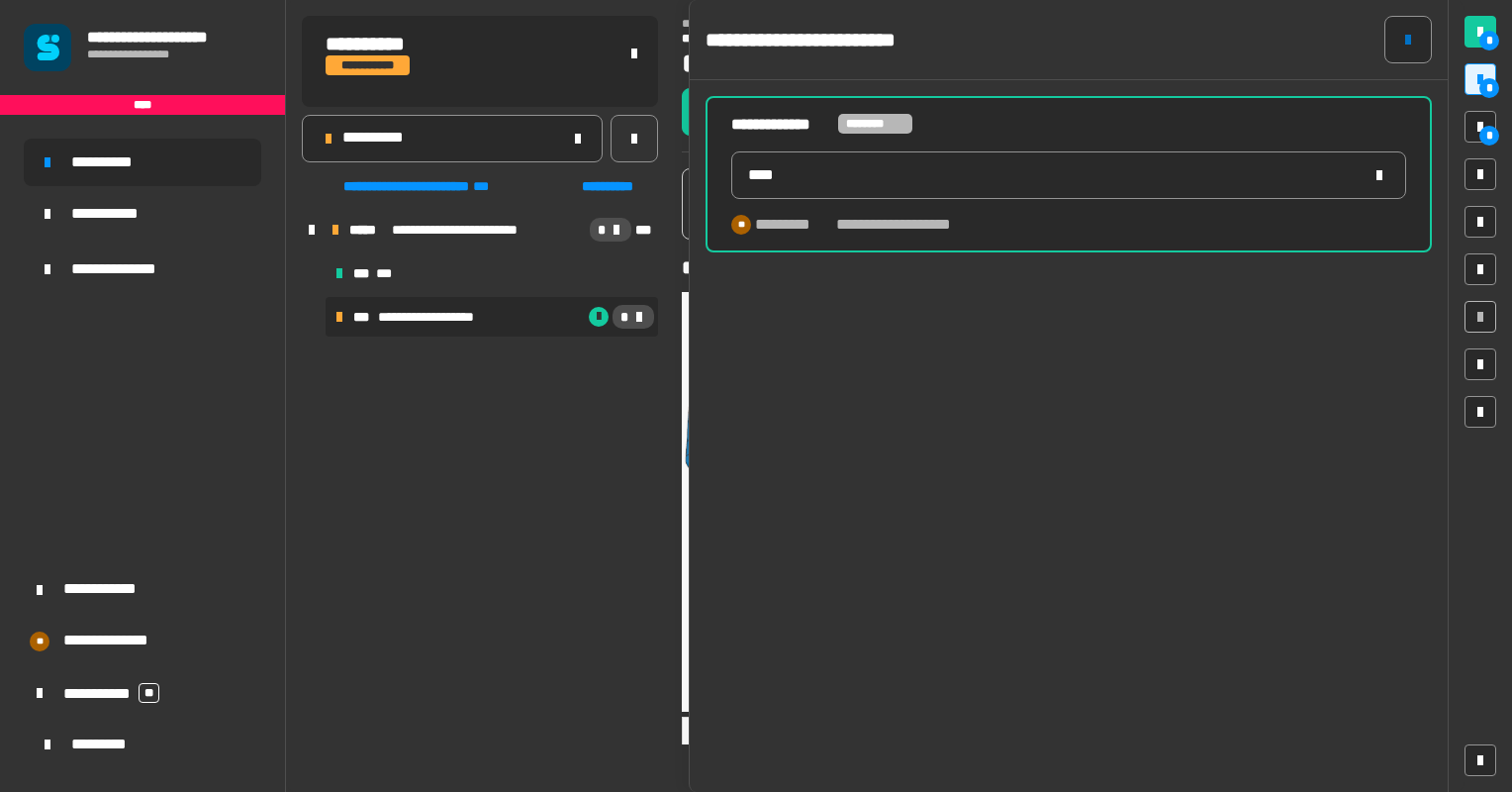 click 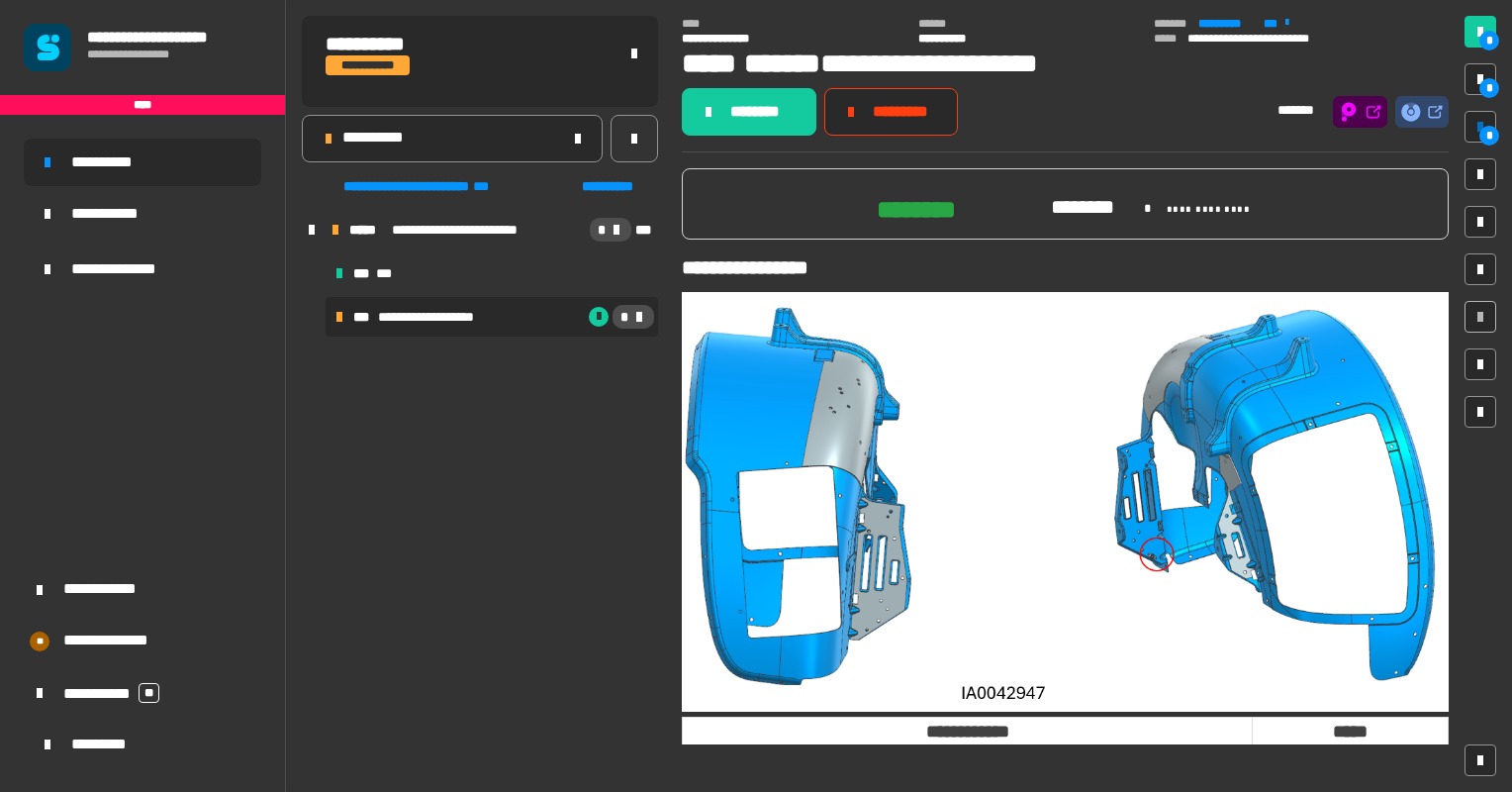 click on "*" at bounding box center [1489, 136] 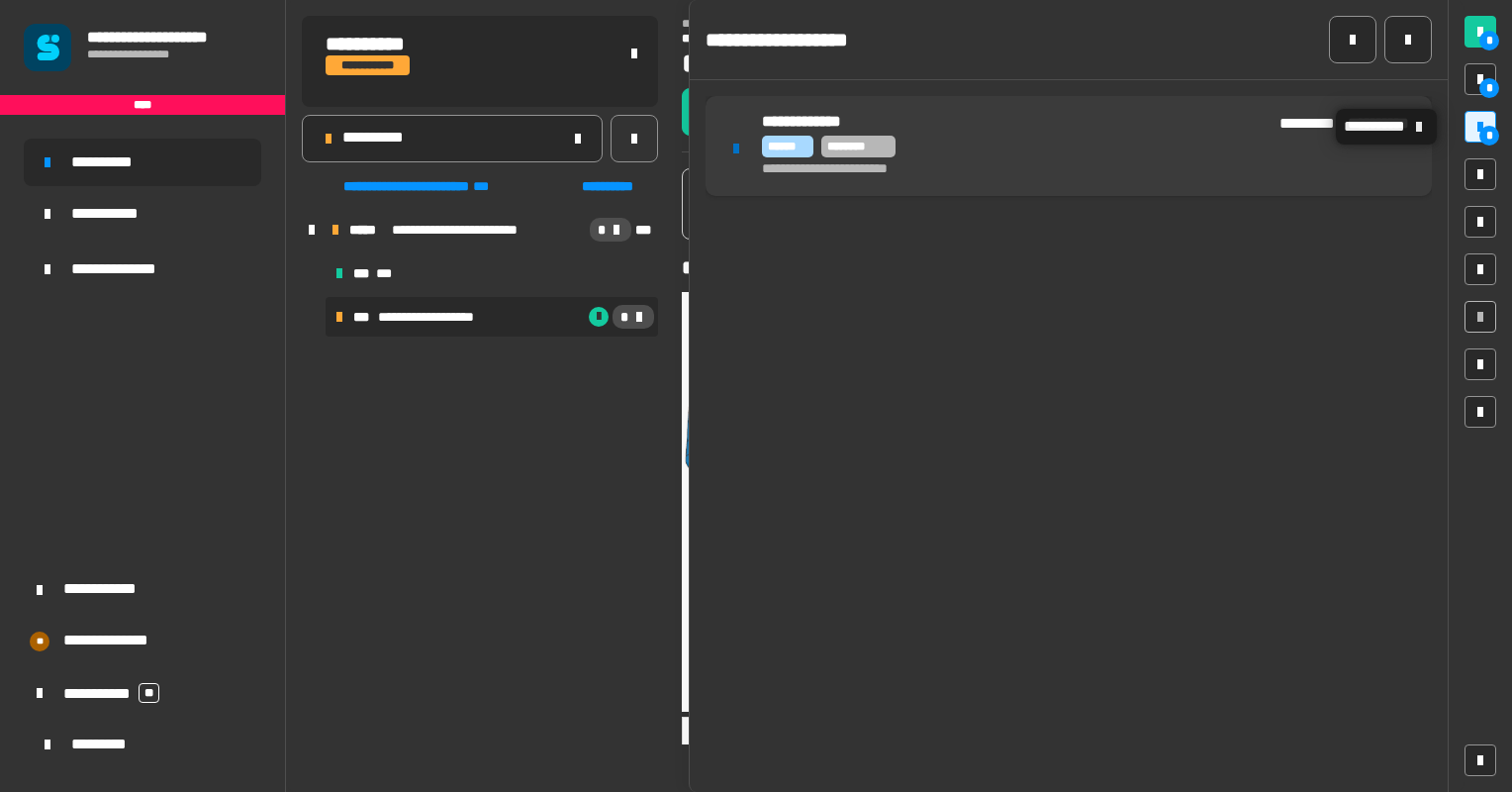 click on "**********" at bounding box center [1012, 170] 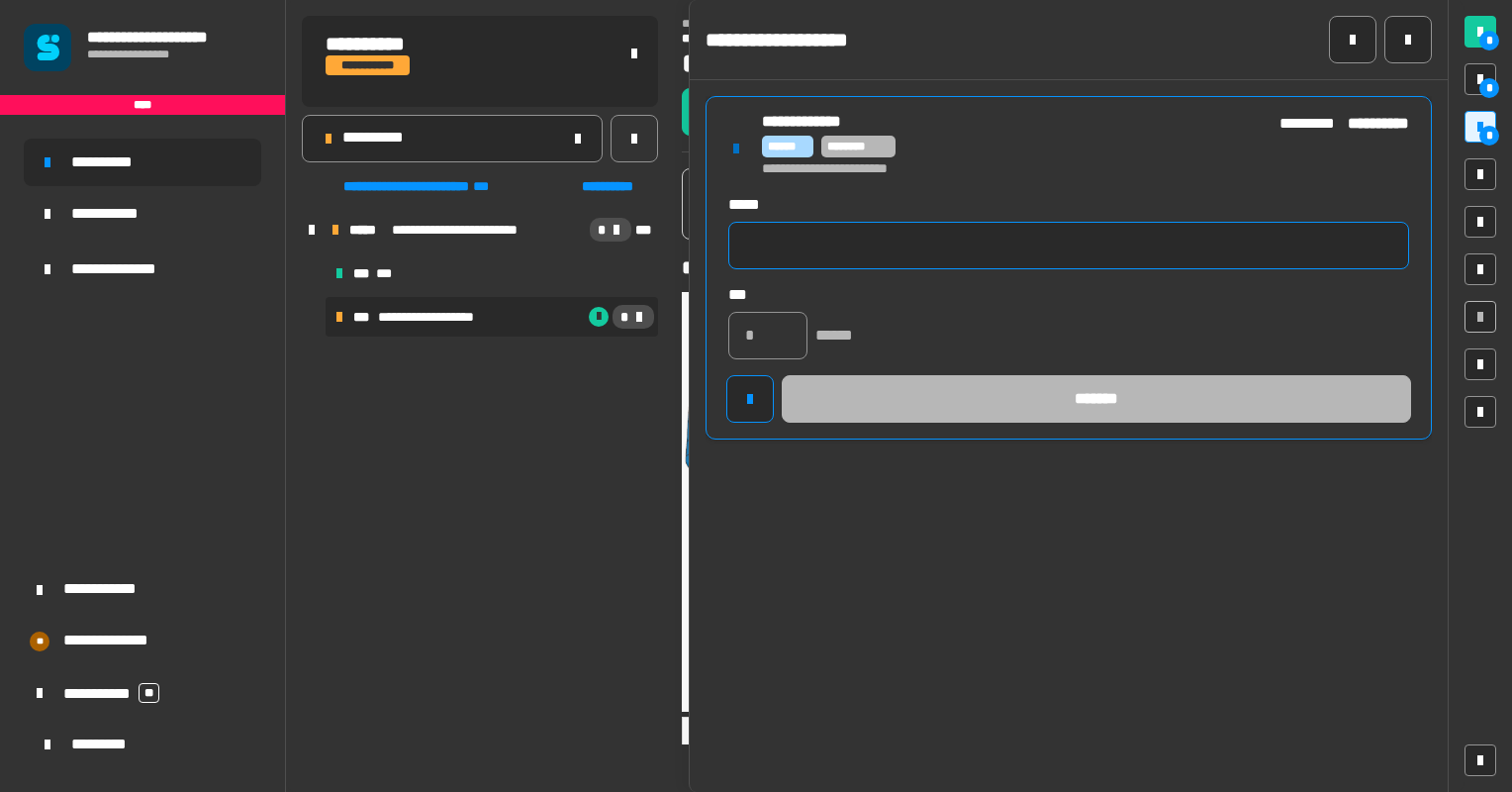 click 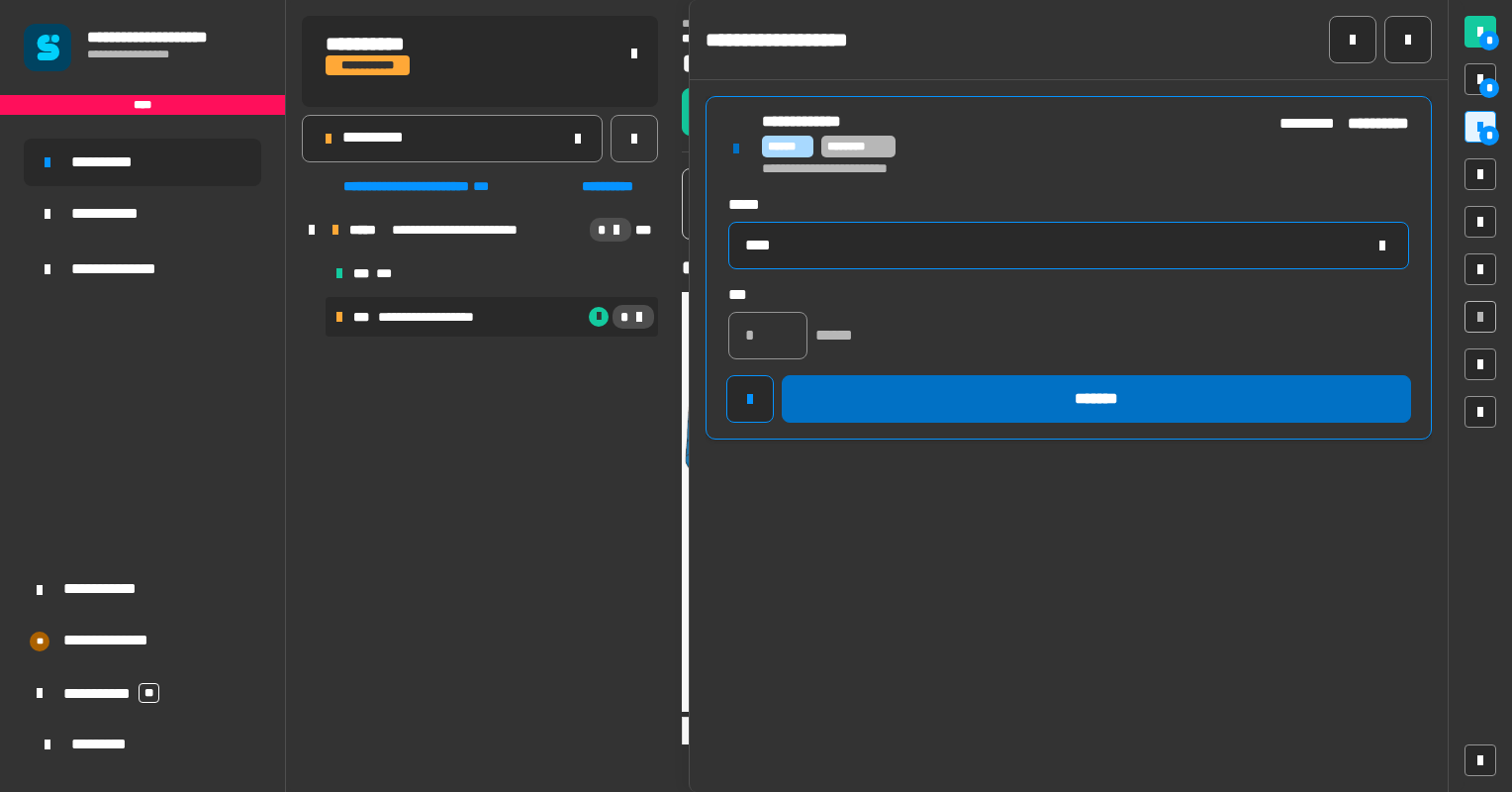 type on "****" 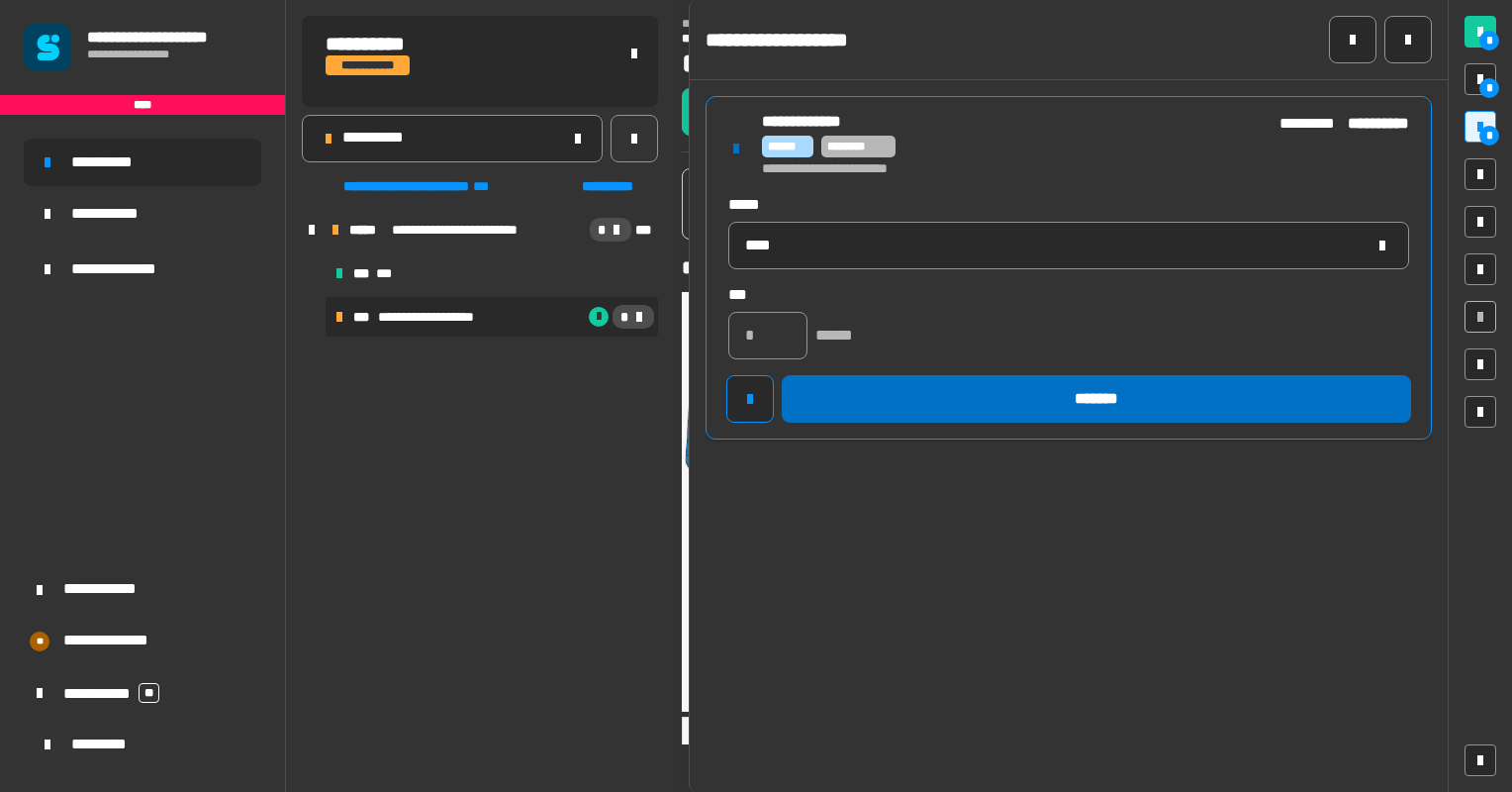 click on "*******" 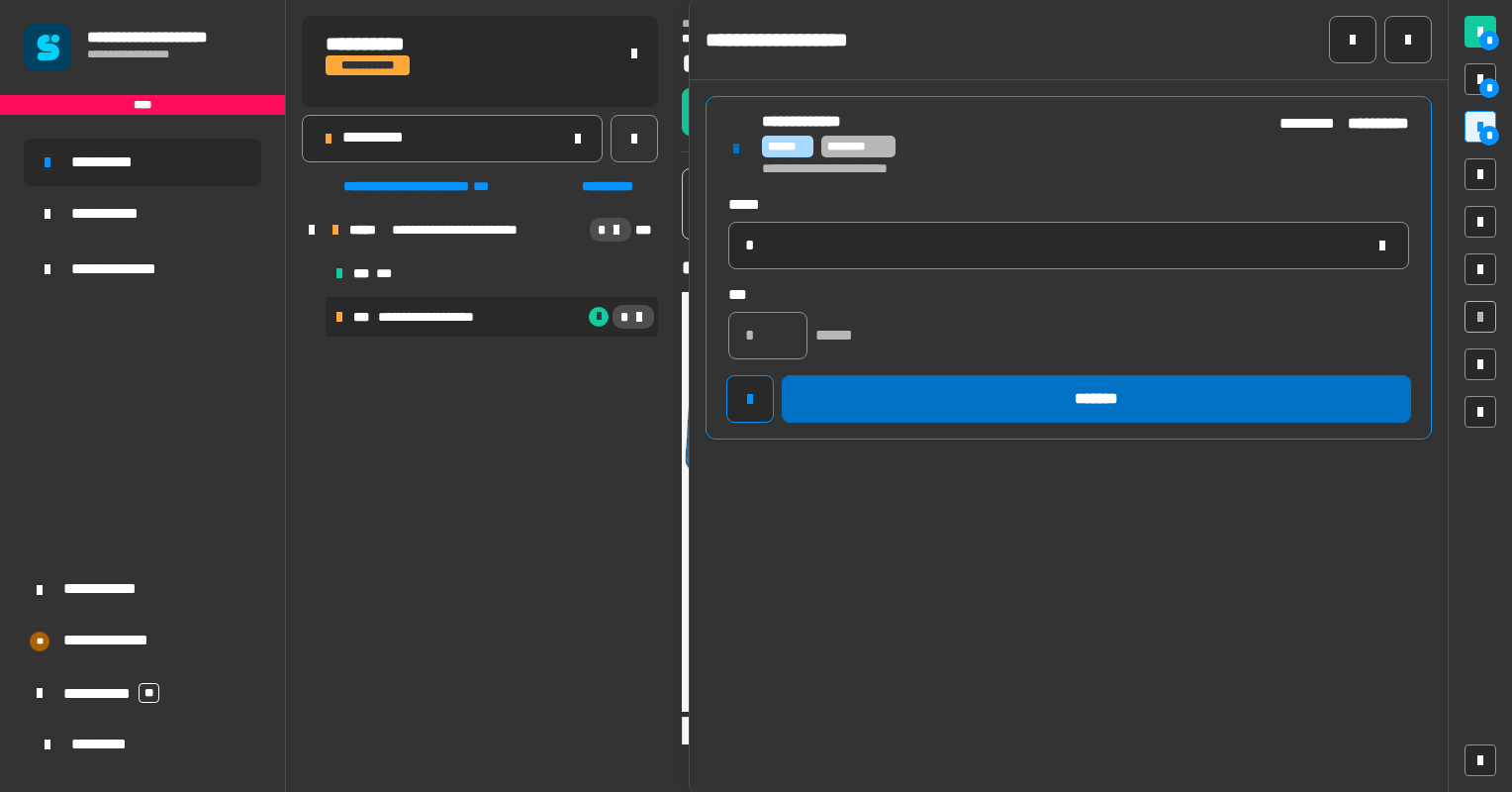 type 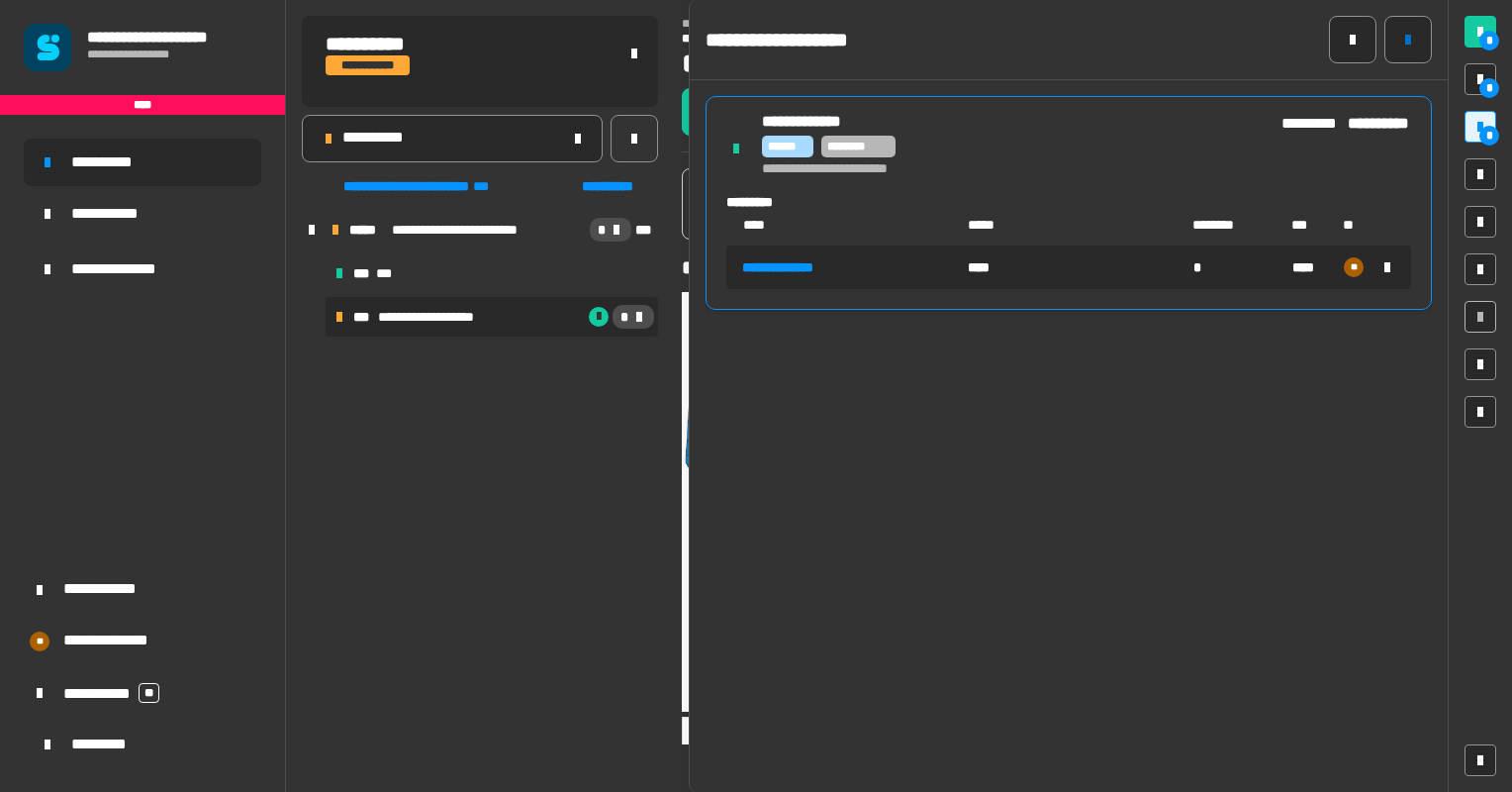 click 